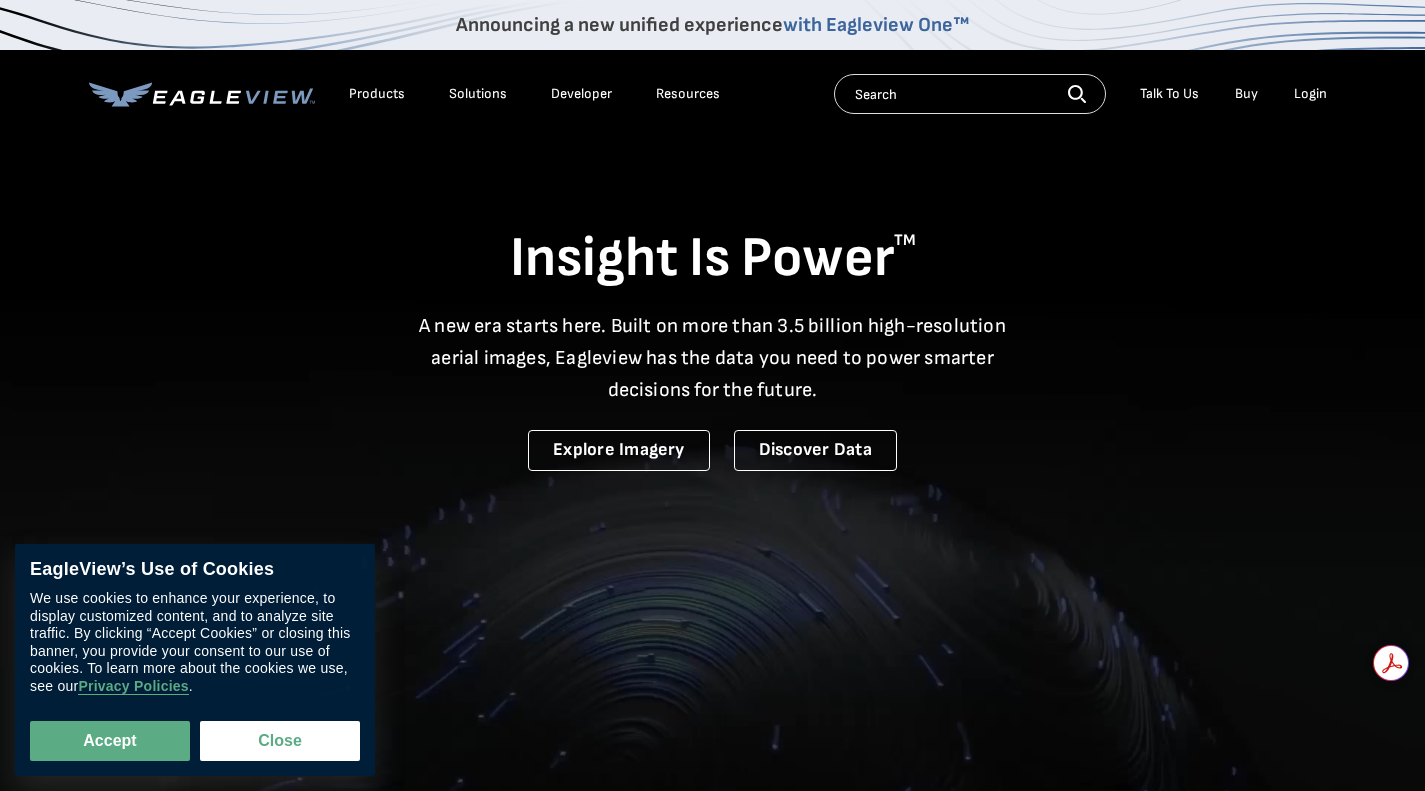 scroll, scrollTop: 0, scrollLeft: 0, axis: both 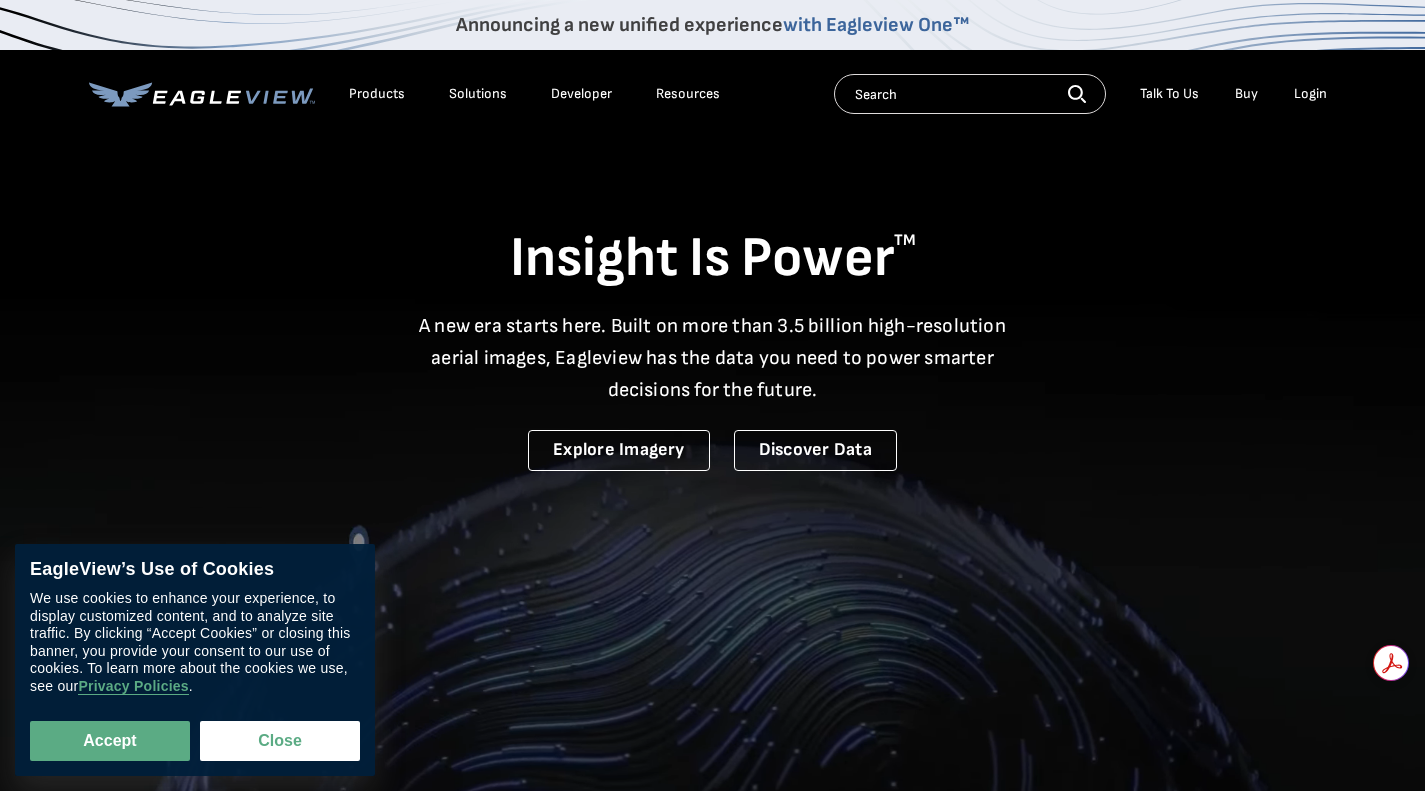 click on "Login" at bounding box center [1310, 94] 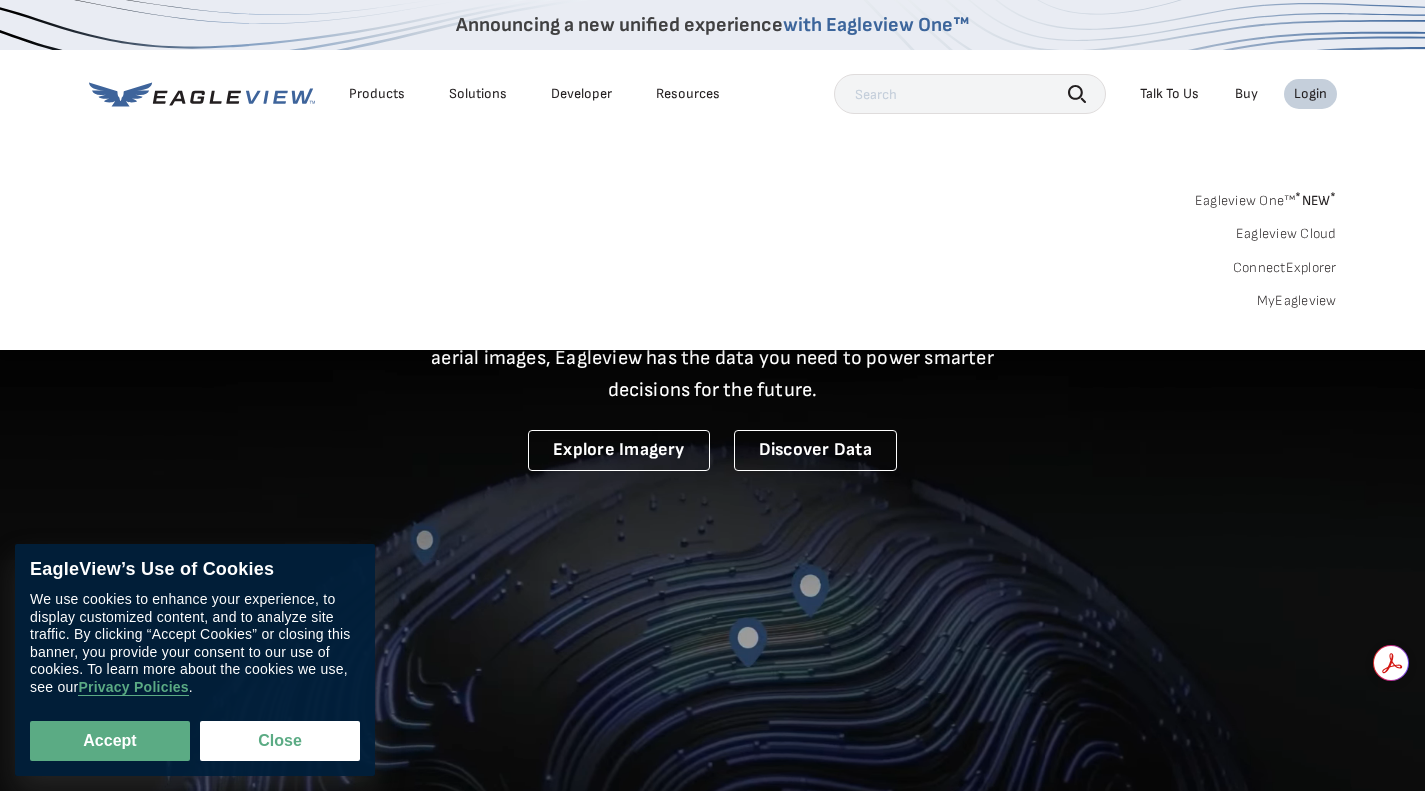 click on "MyEagleview" at bounding box center (1297, 301) 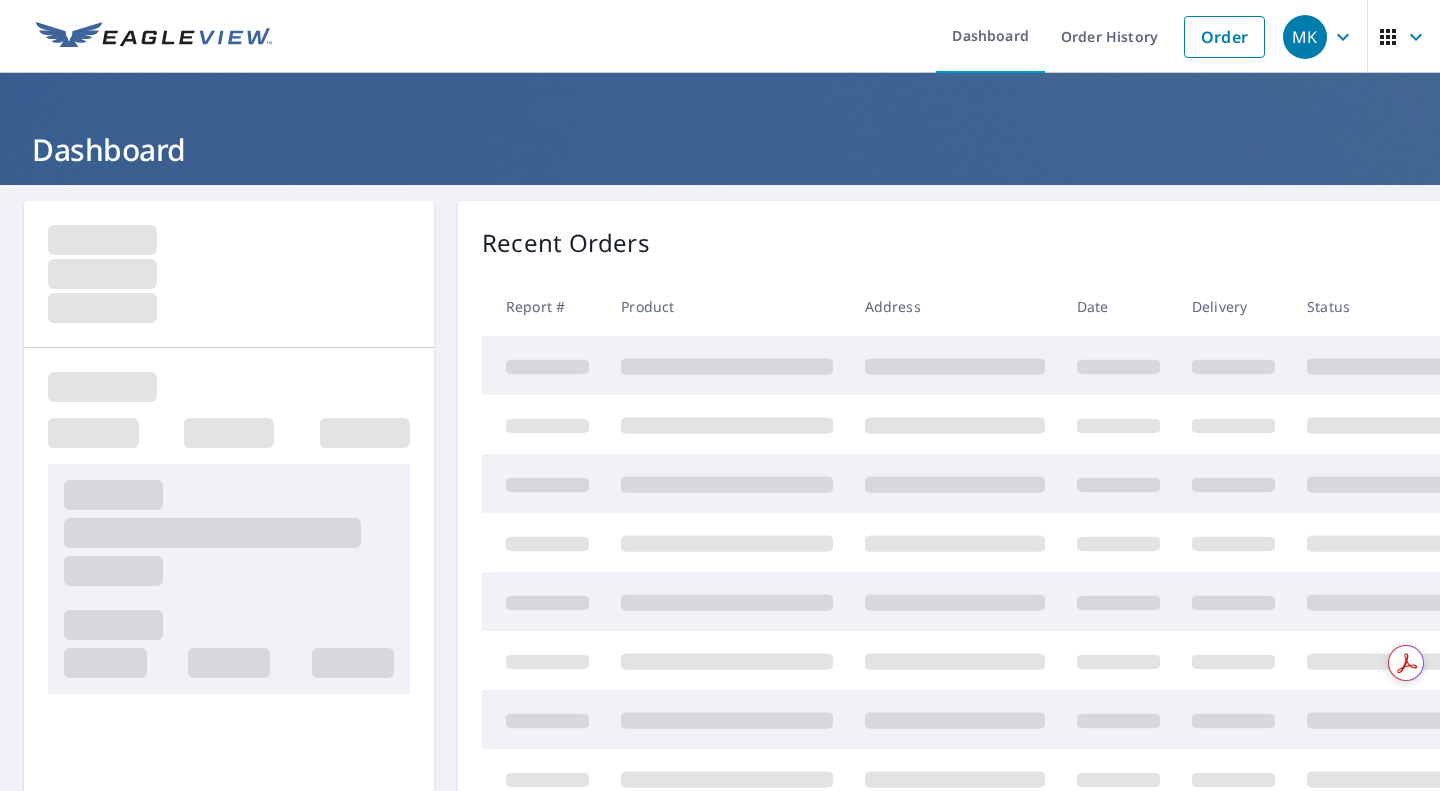 scroll, scrollTop: 0, scrollLeft: 0, axis: both 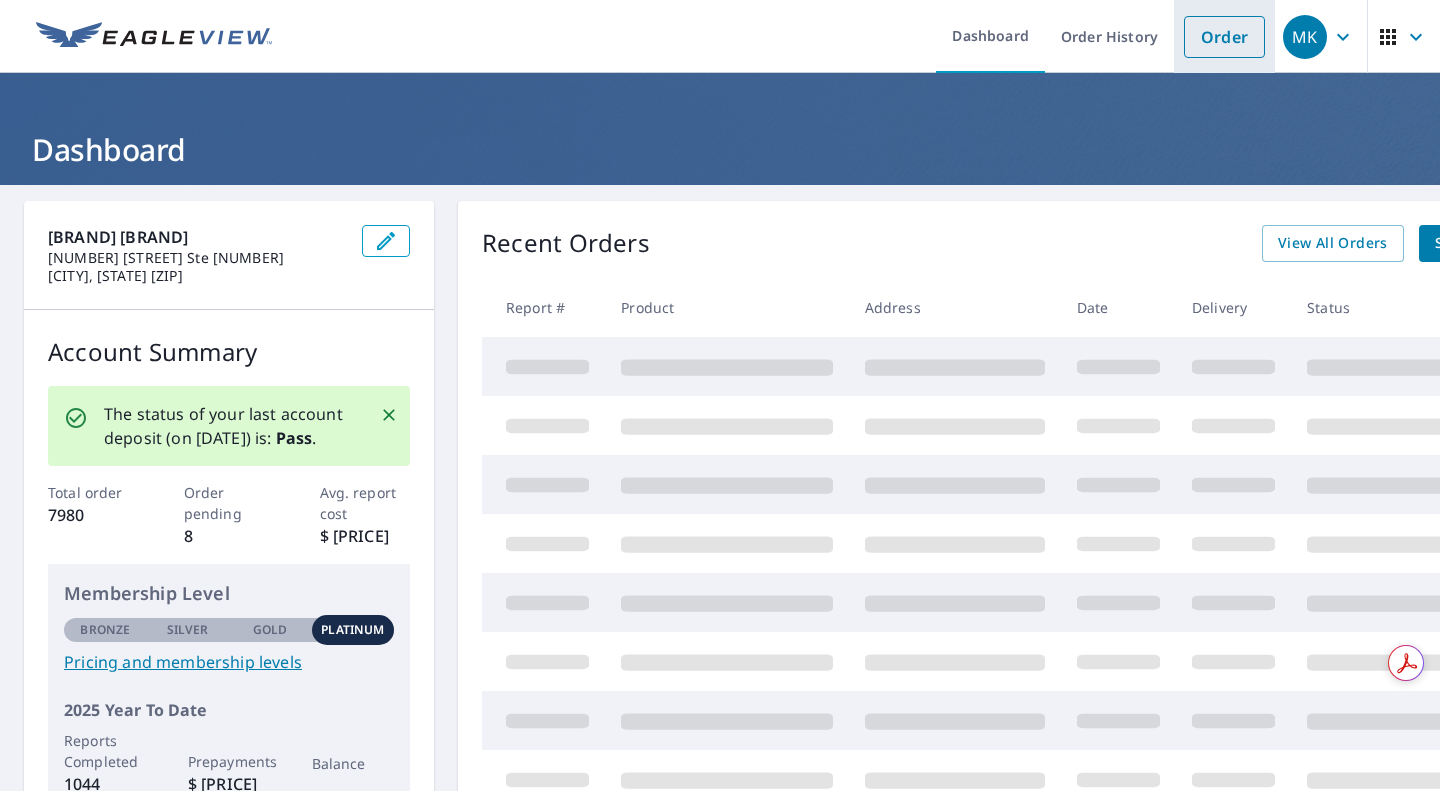 click on "Order" at bounding box center (1224, 37) 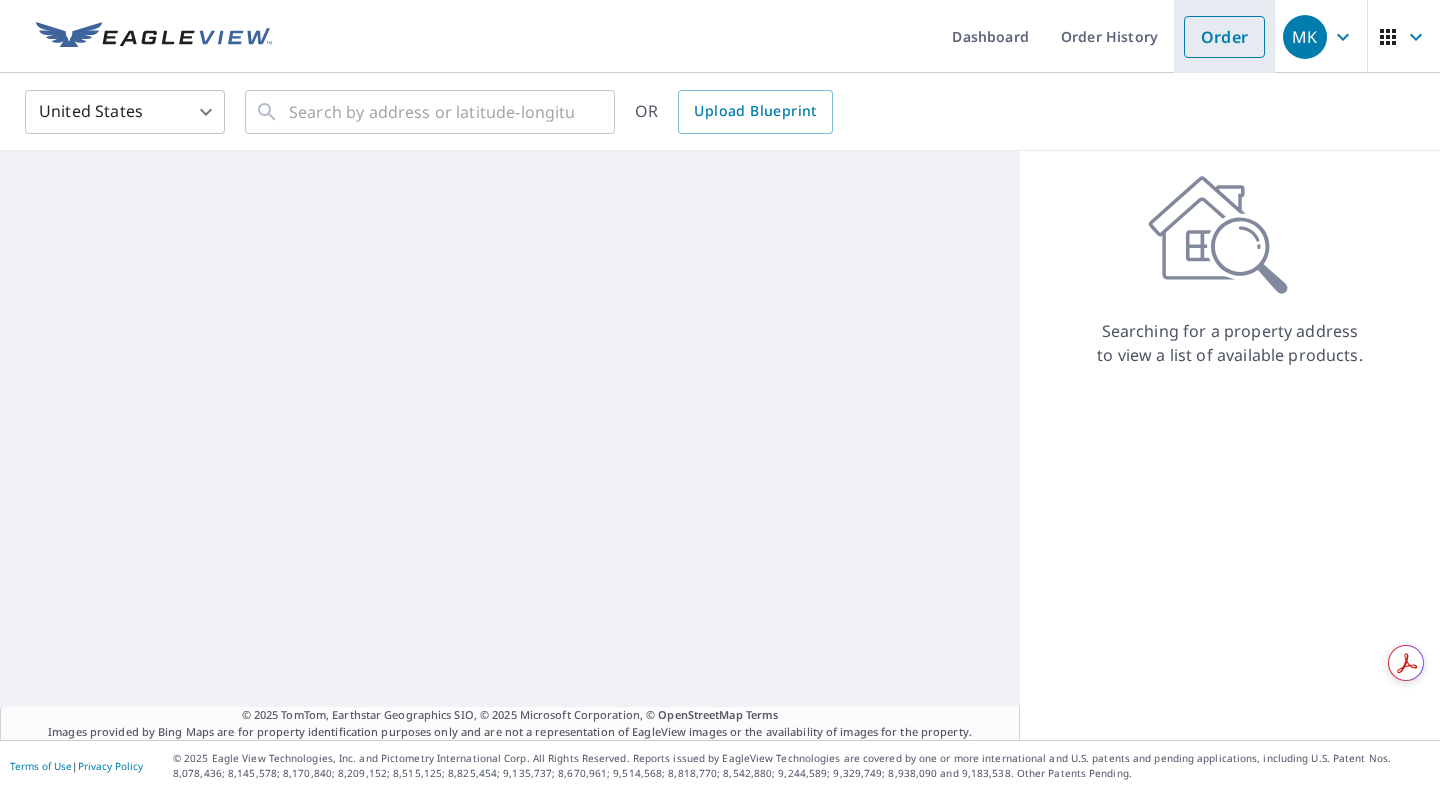 click on "Order" at bounding box center (1224, 37) 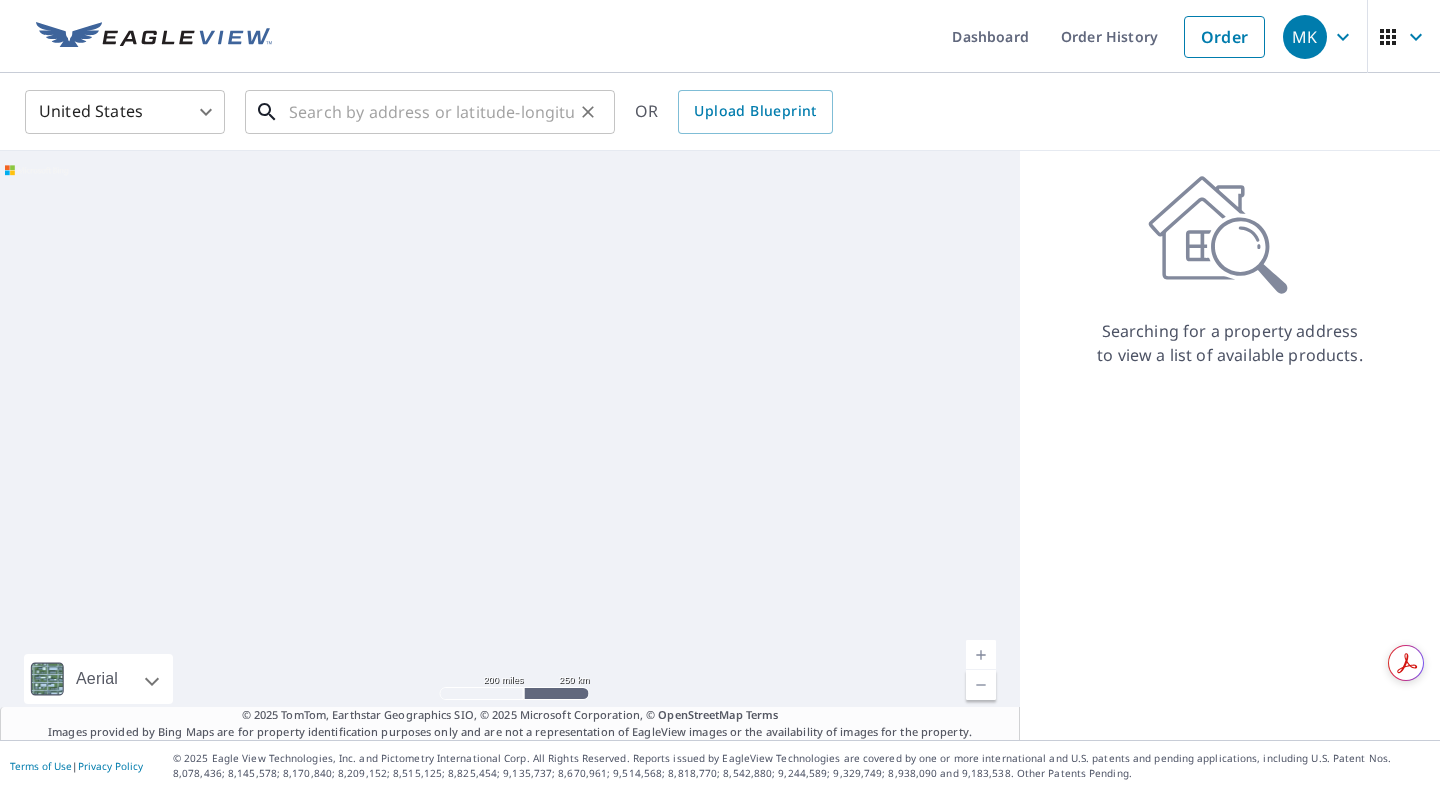 click at bounding box center (431, 112) 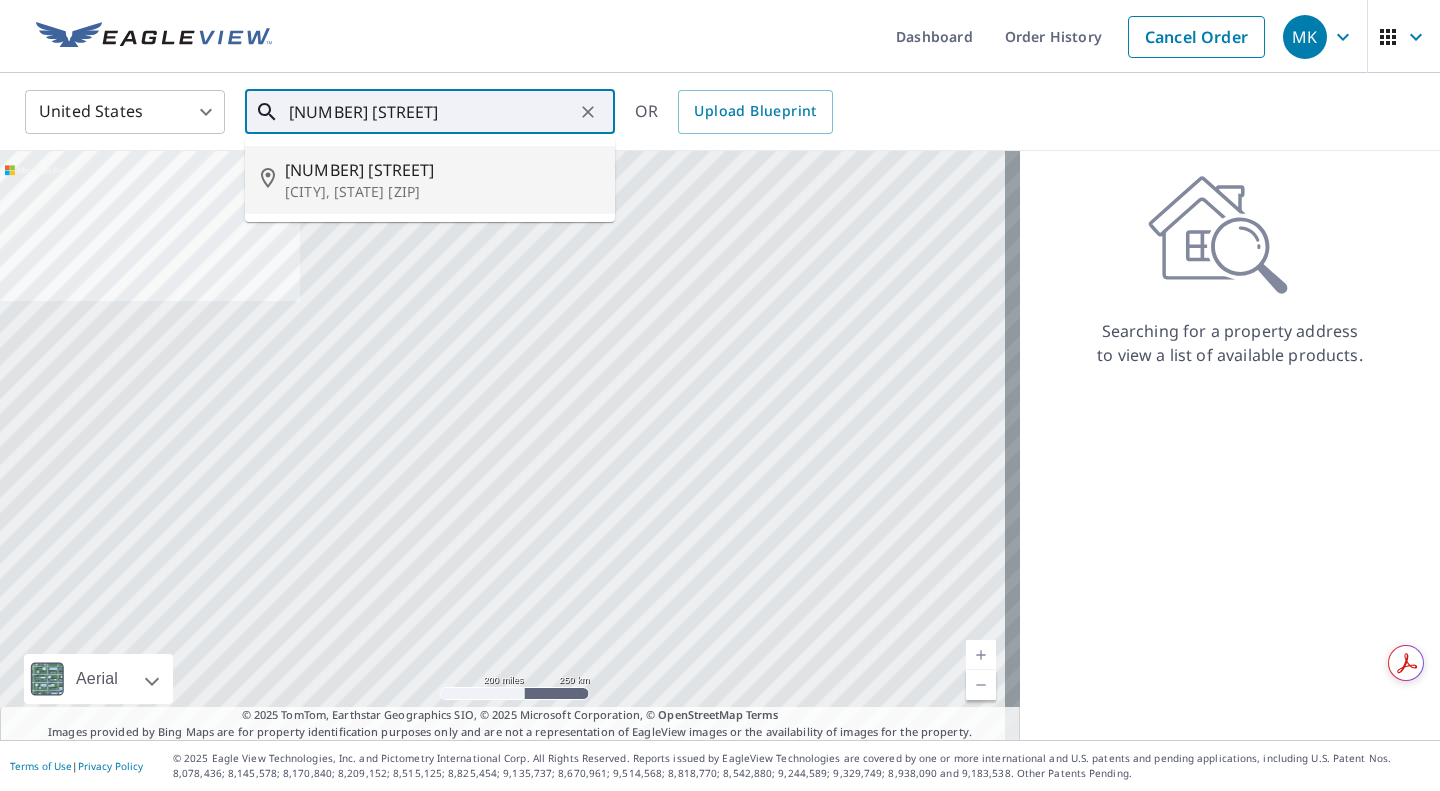 click on "[CITY], [STATE] [ZIP]" at bounding box center [442, 192] 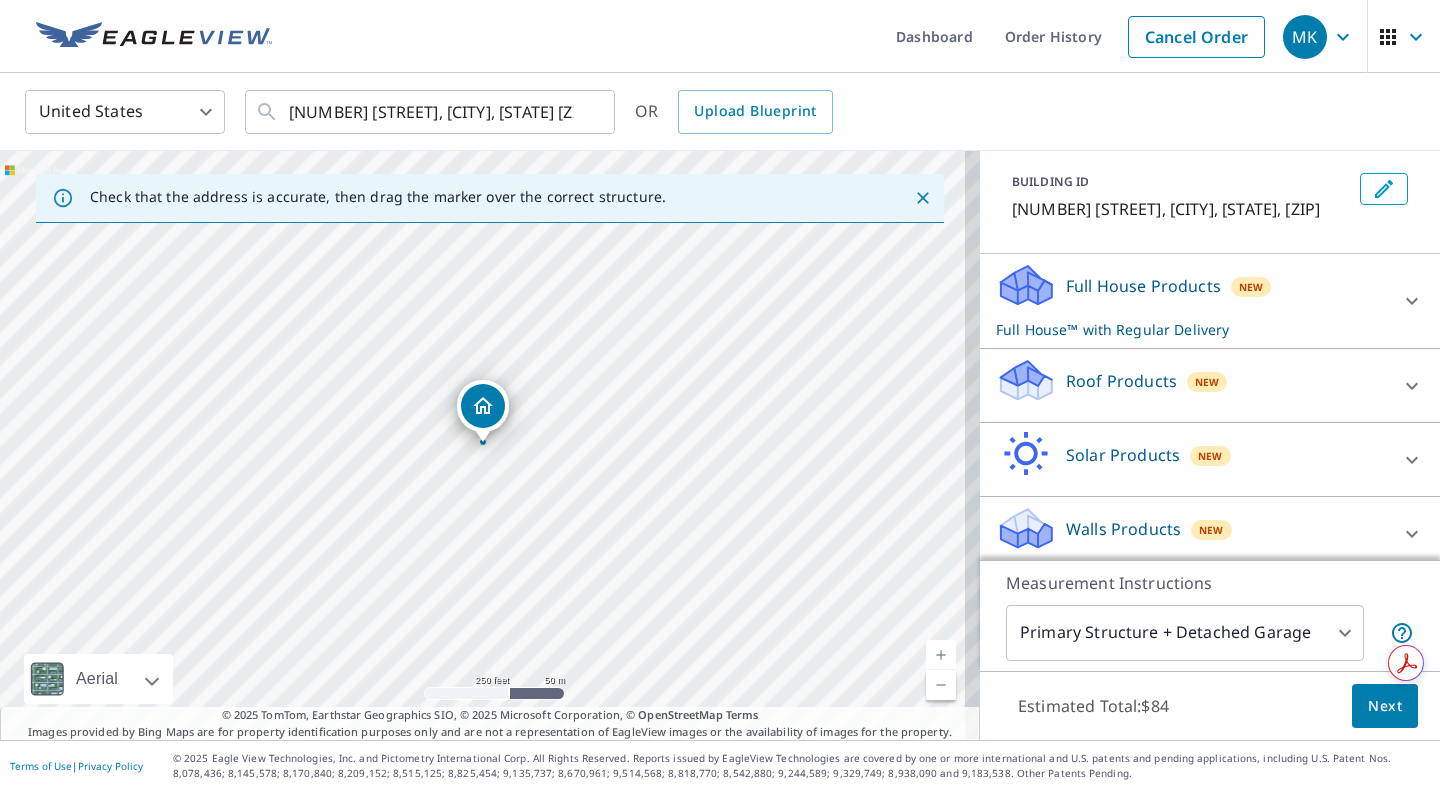 scroll, scrollTop: 115, scrollLeft: 0, axis: vertical 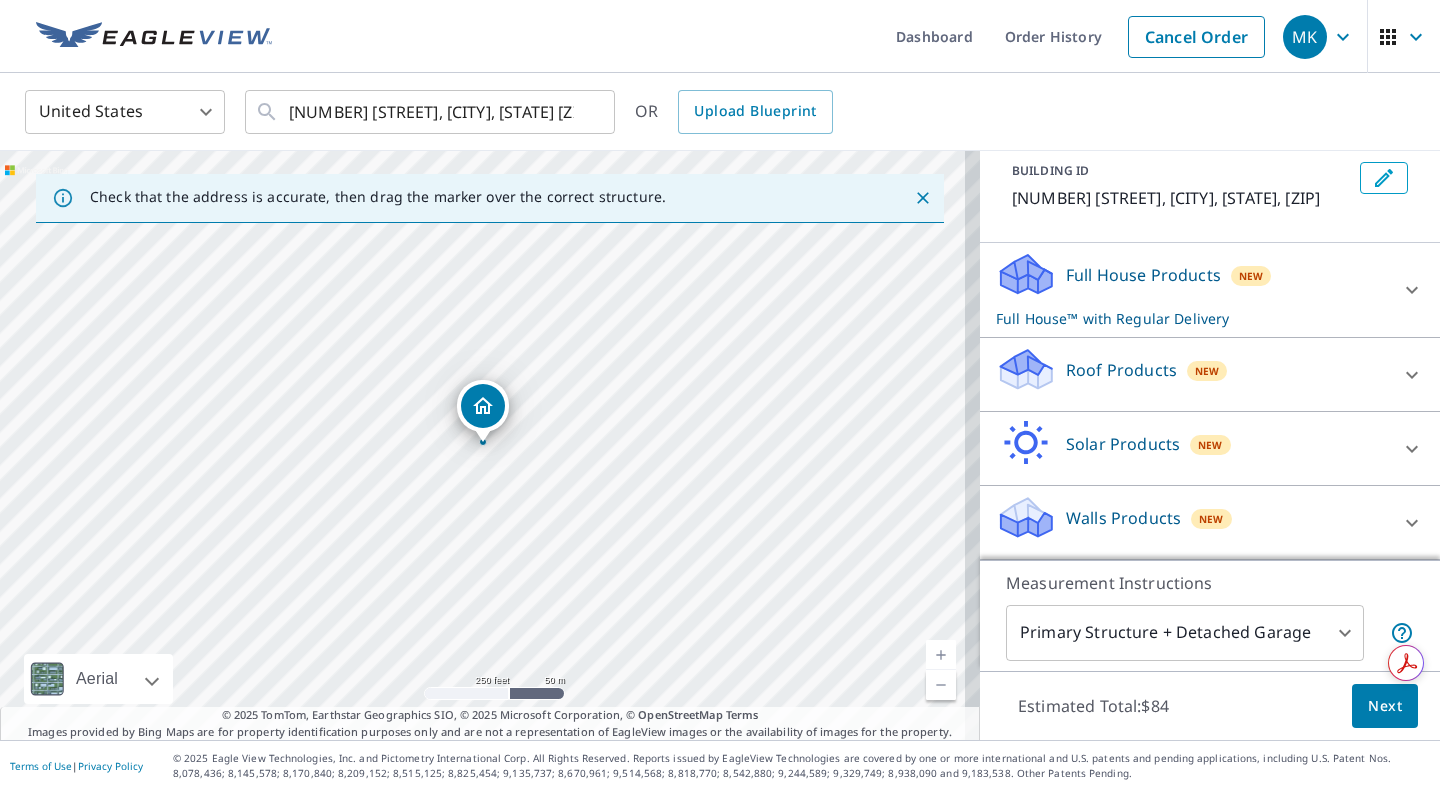 click at bounding box center [1412, 290] 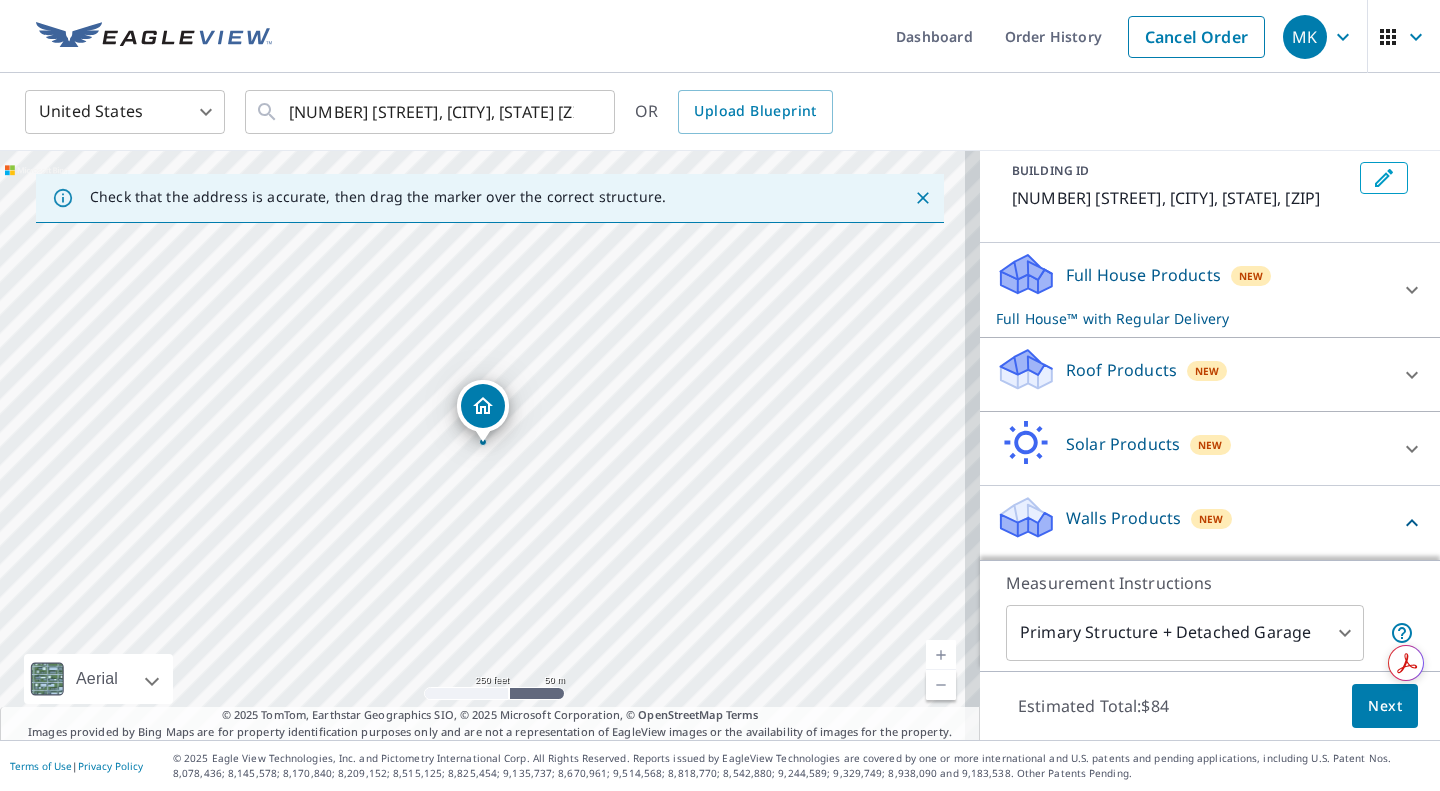 click at bounding box center [1412, 523] 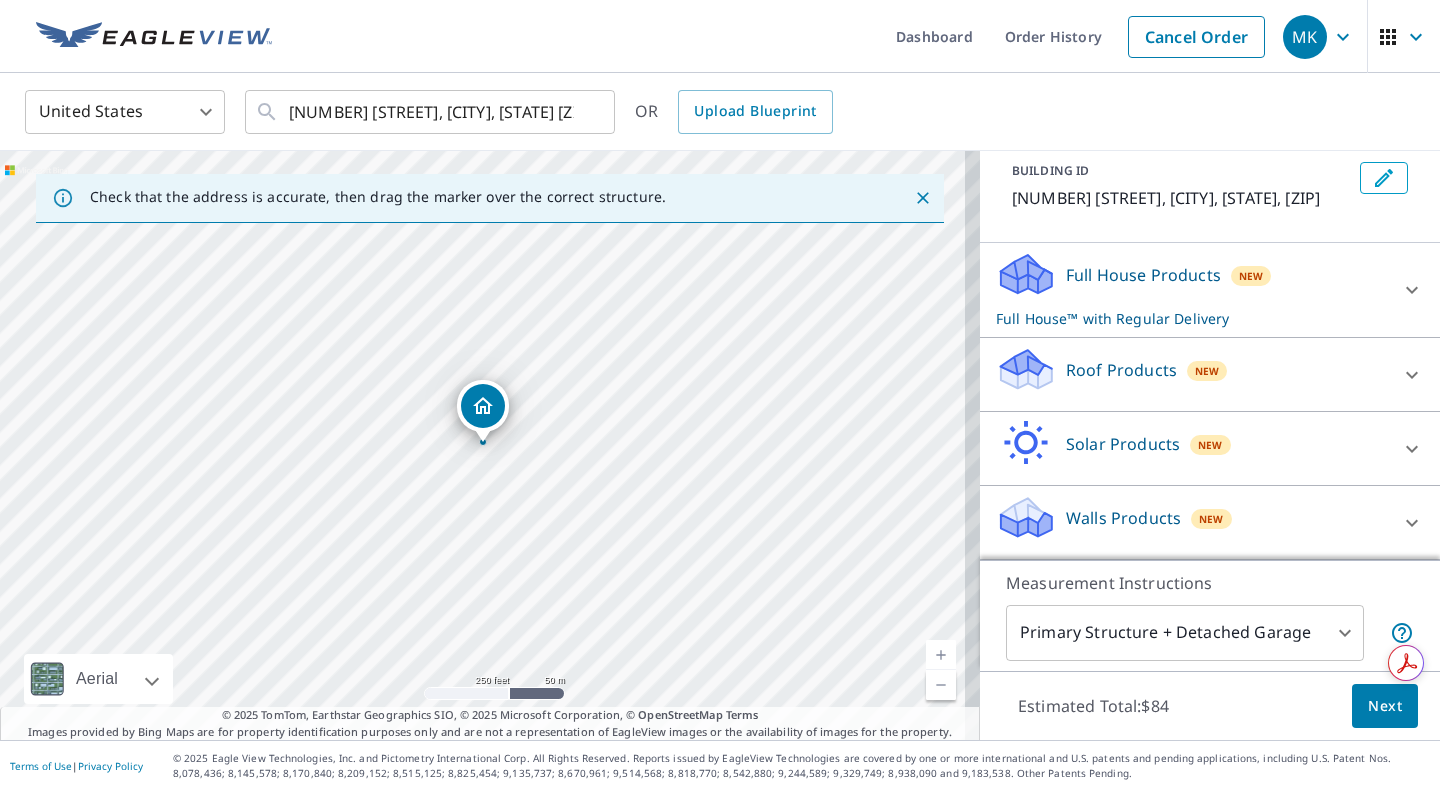 click at bounding box center [1412, 290] 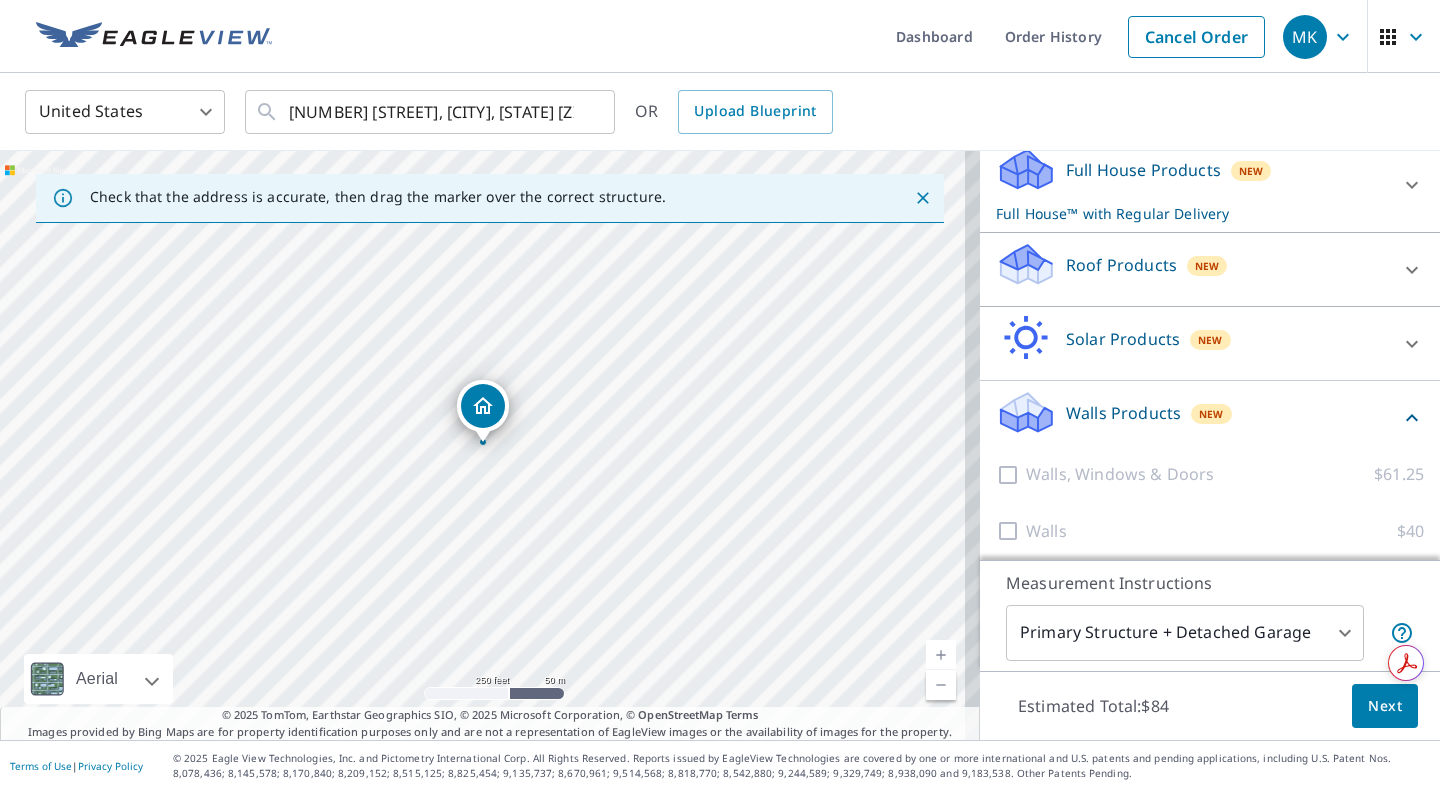 scroll, scrollTop: 230, scrollLeft: 0, axis: vertical 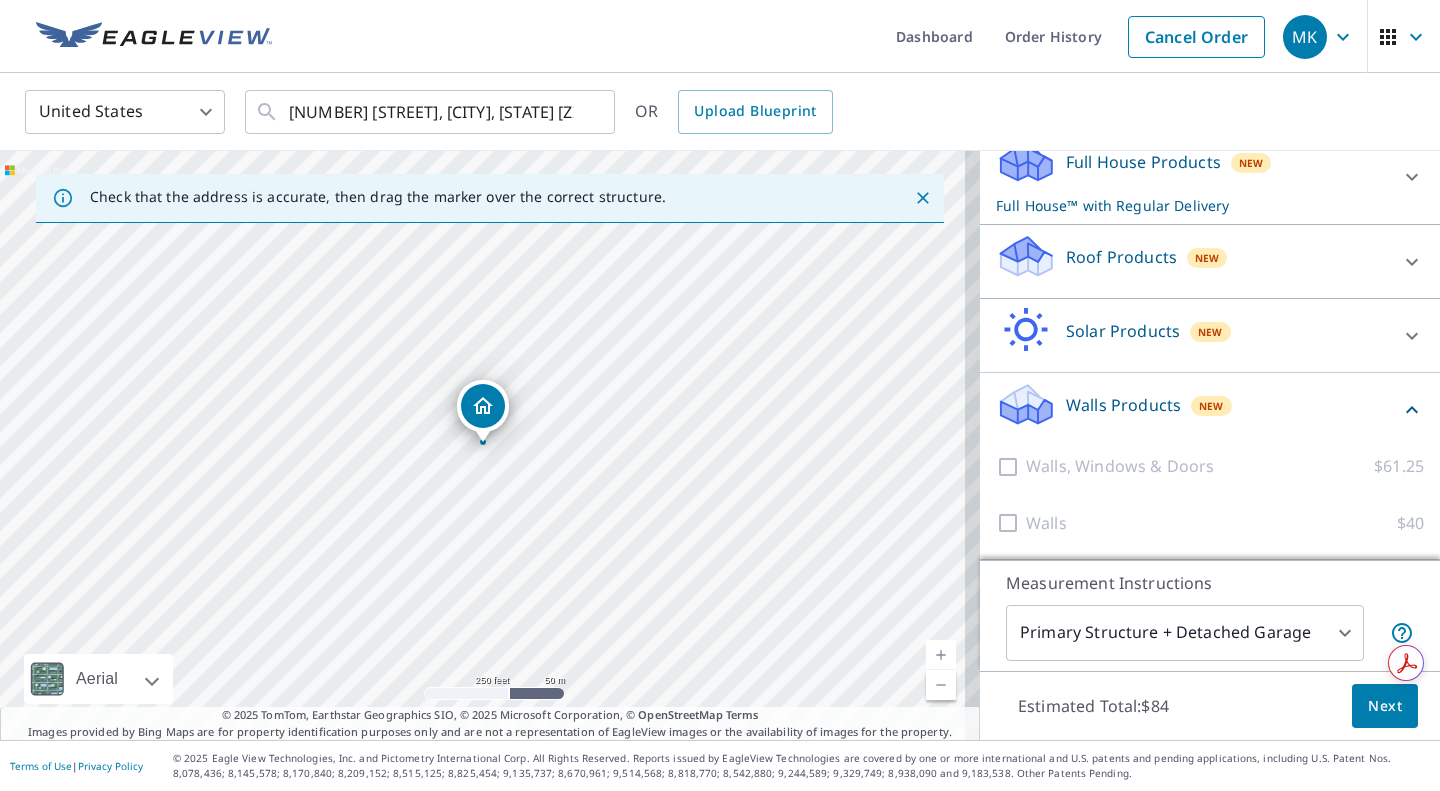 click on "Measurement Instructions Primary Structure + Detached Garage 1 ​" at bounding box center (1210, 615) 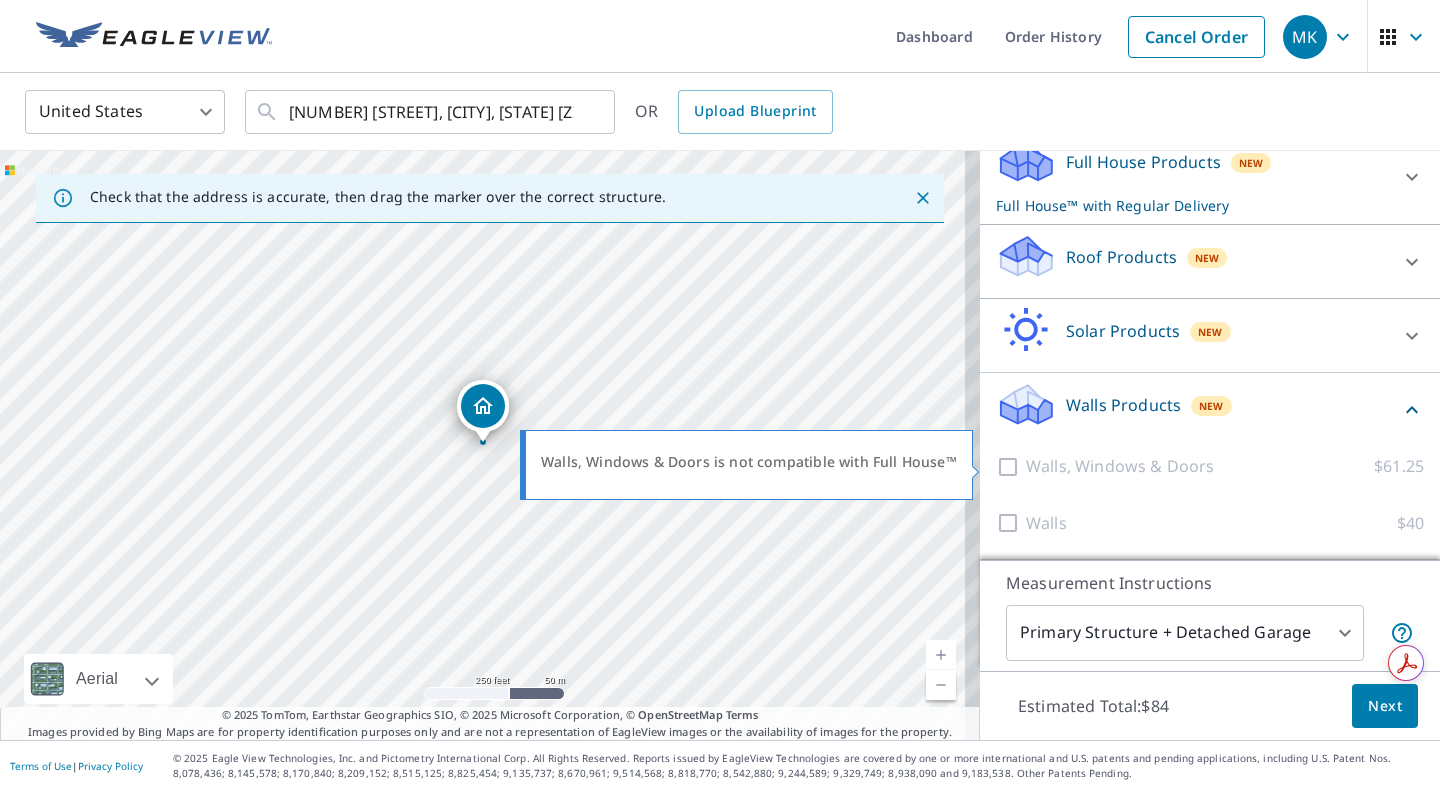click at bounding box center (1011, 466) 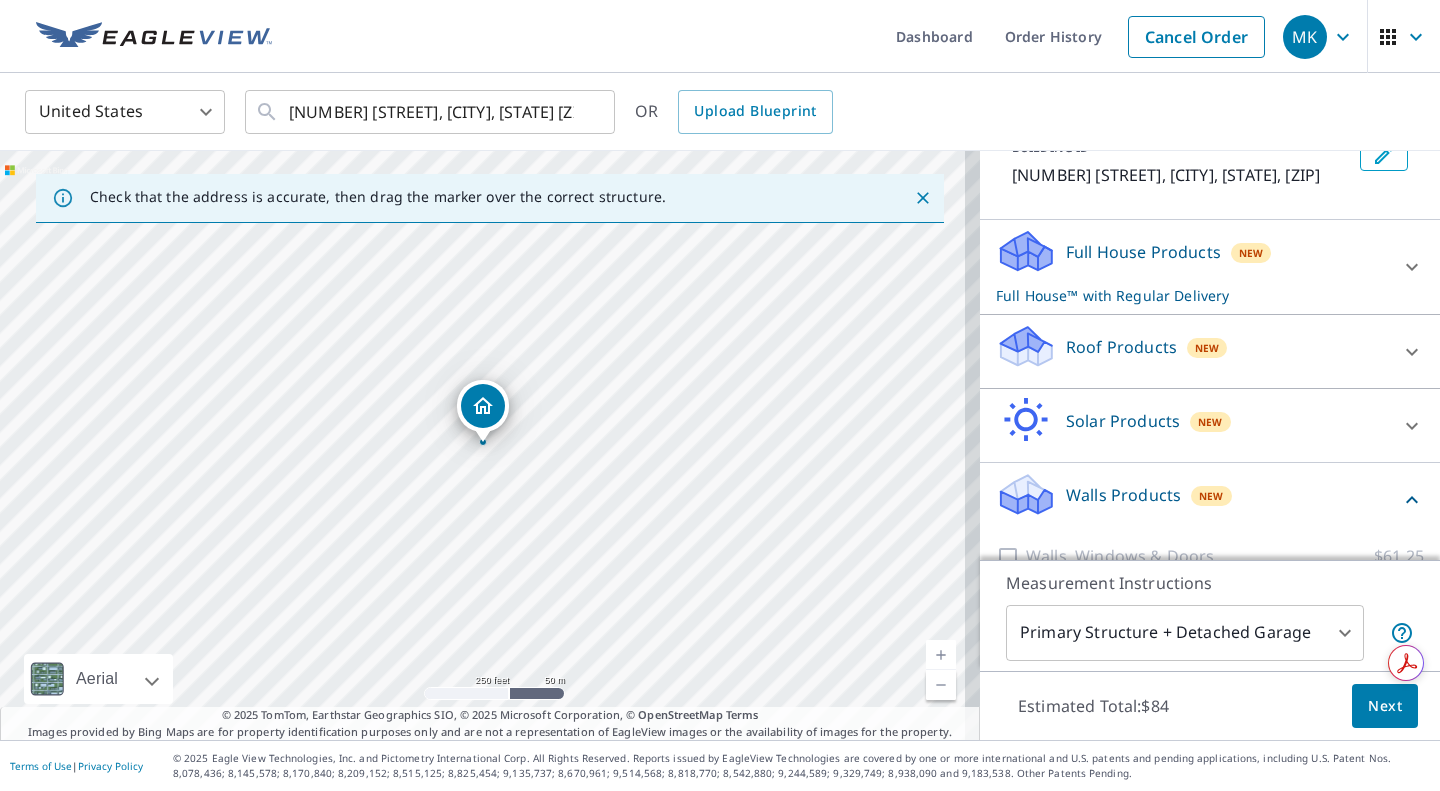 scroll, scrollTop: 0, scrollLeft: 0, axis: both 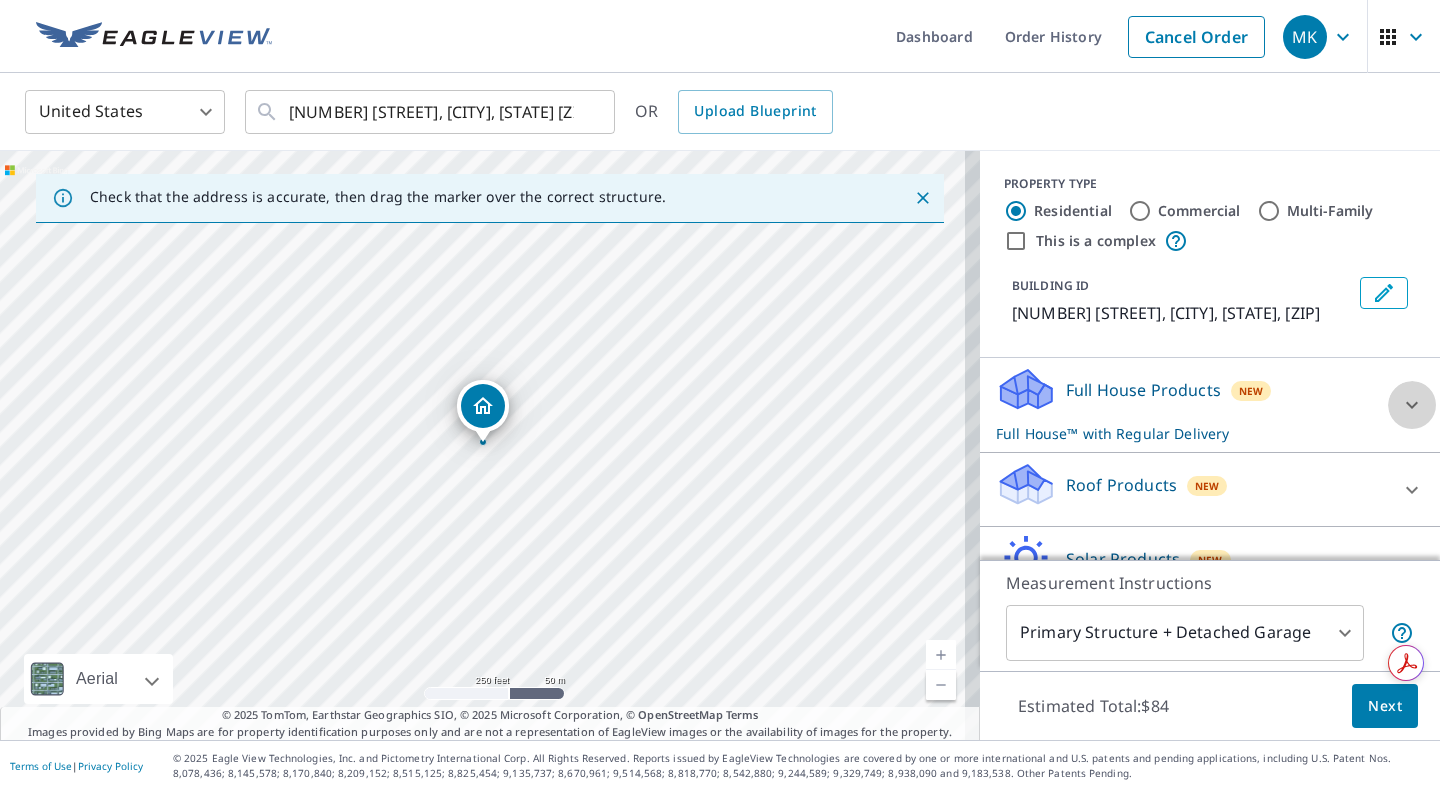 click at bounding box center [1412, 405] 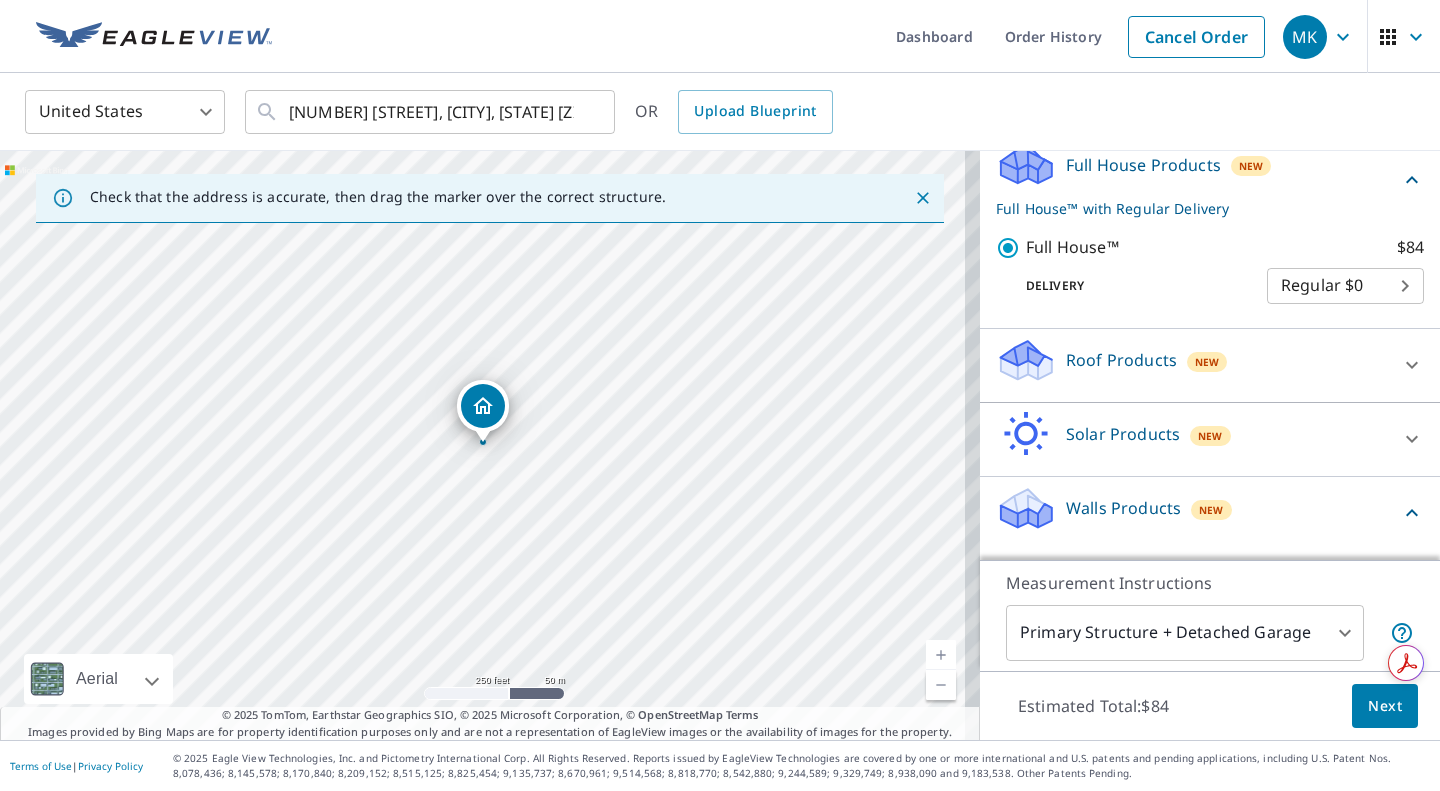 scroll, scrollTop: 222, scrollLeft: 0, axis: vertical 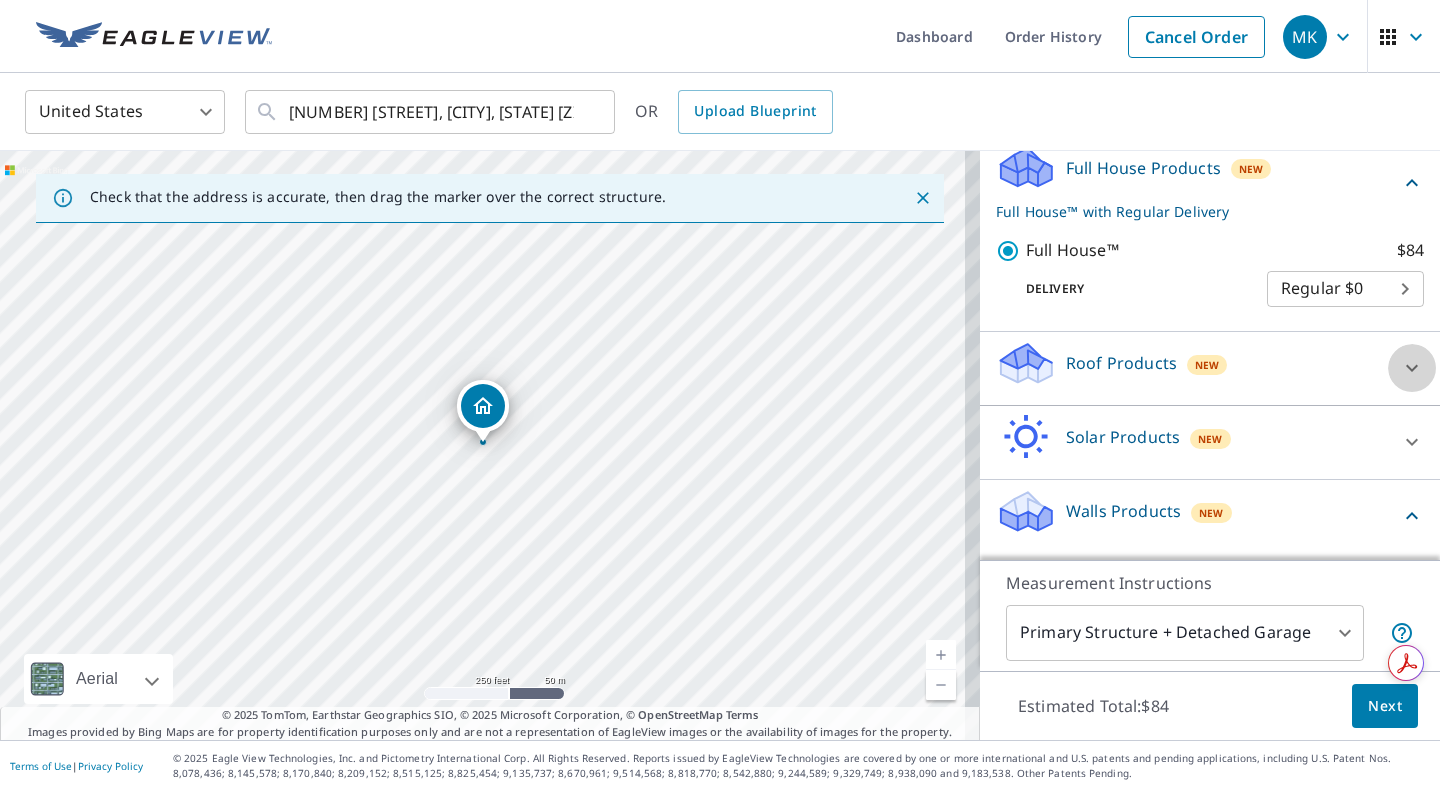 click at bounding box center [1412, 183] 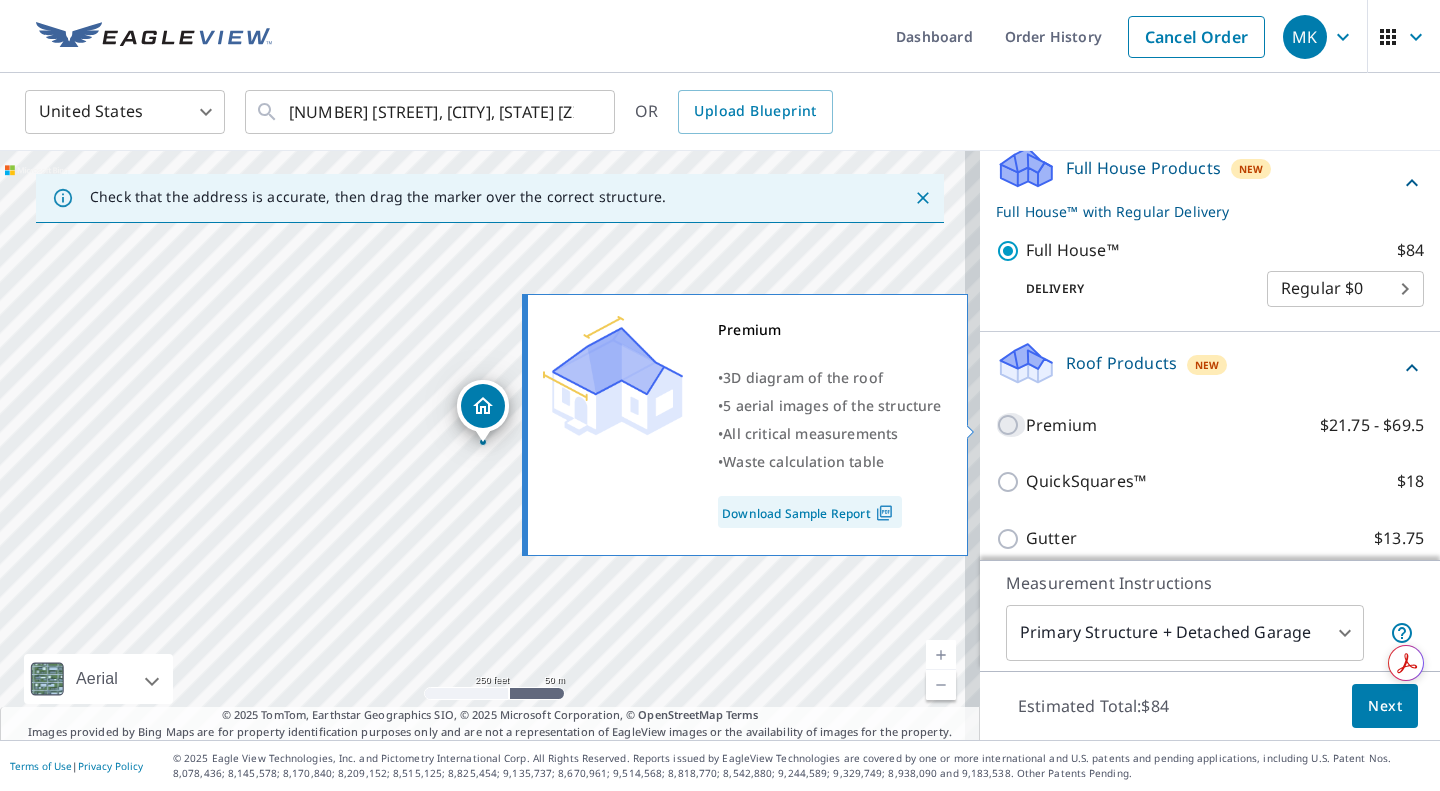 click on "Premium $21.75 - $69.5" at bounding box center [1011, 425] 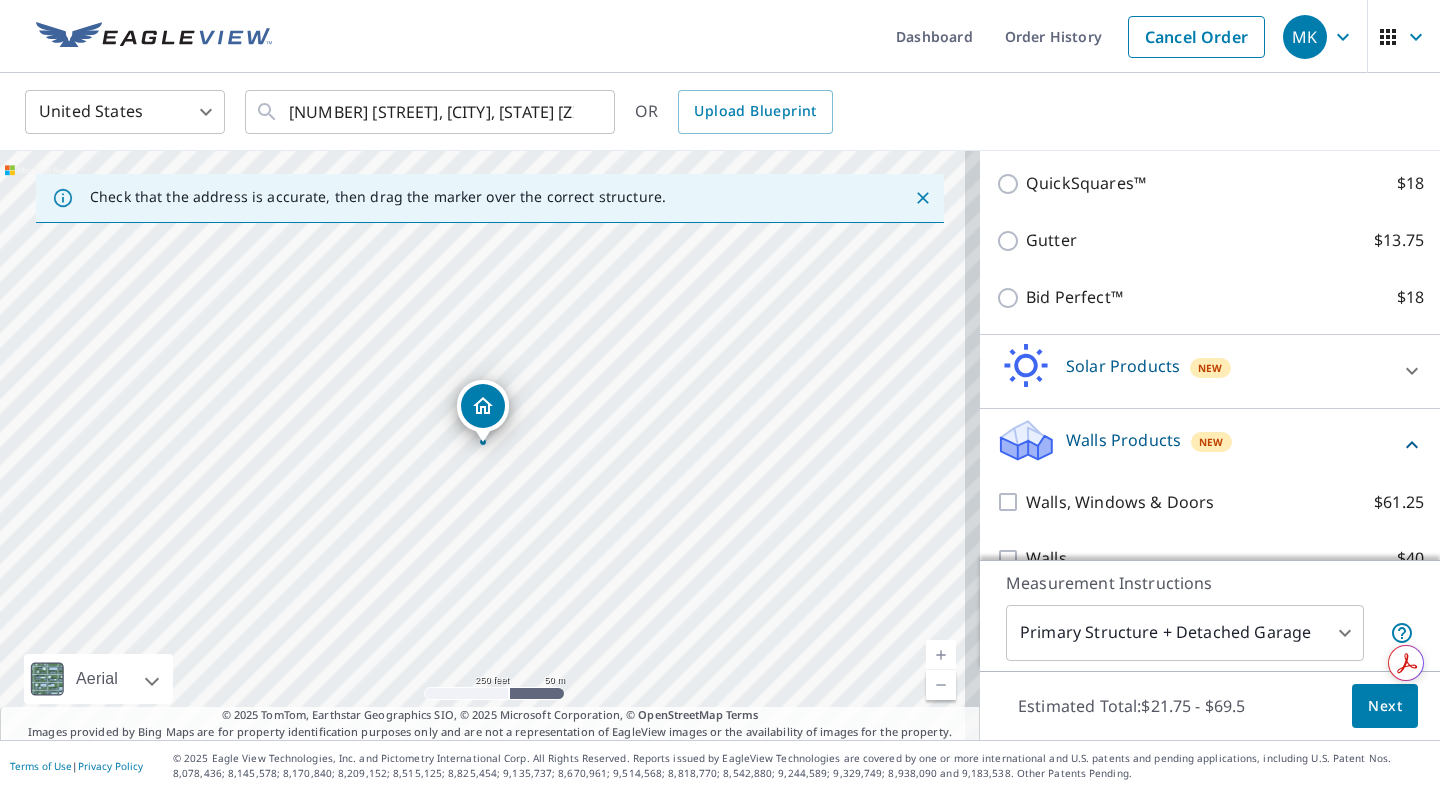 scroll, scrollTop: 560, scrollLeft: 0, axis: vertical 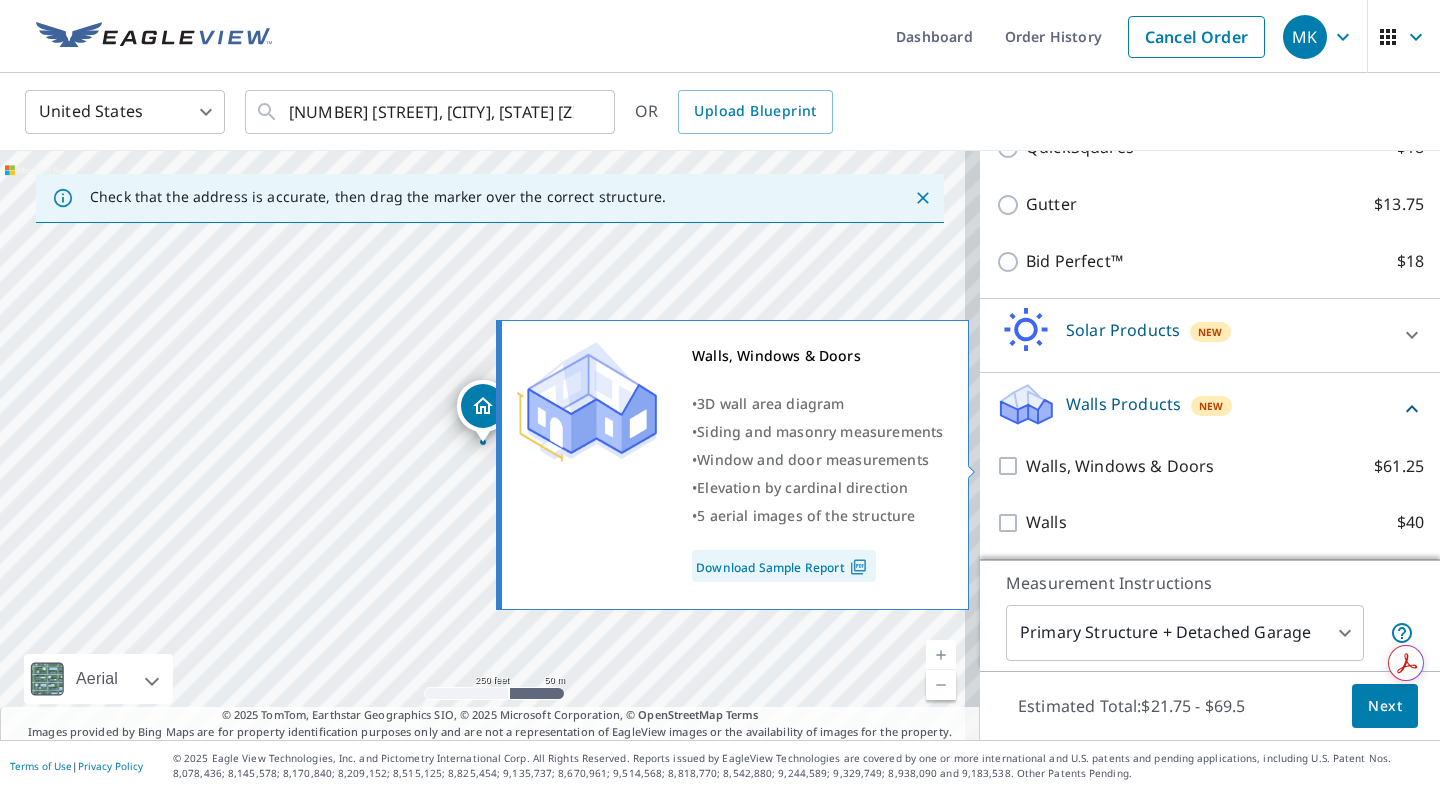 click on "Walls, Windows & Doors $[PRICE]" at bounding box center (1011, 466) 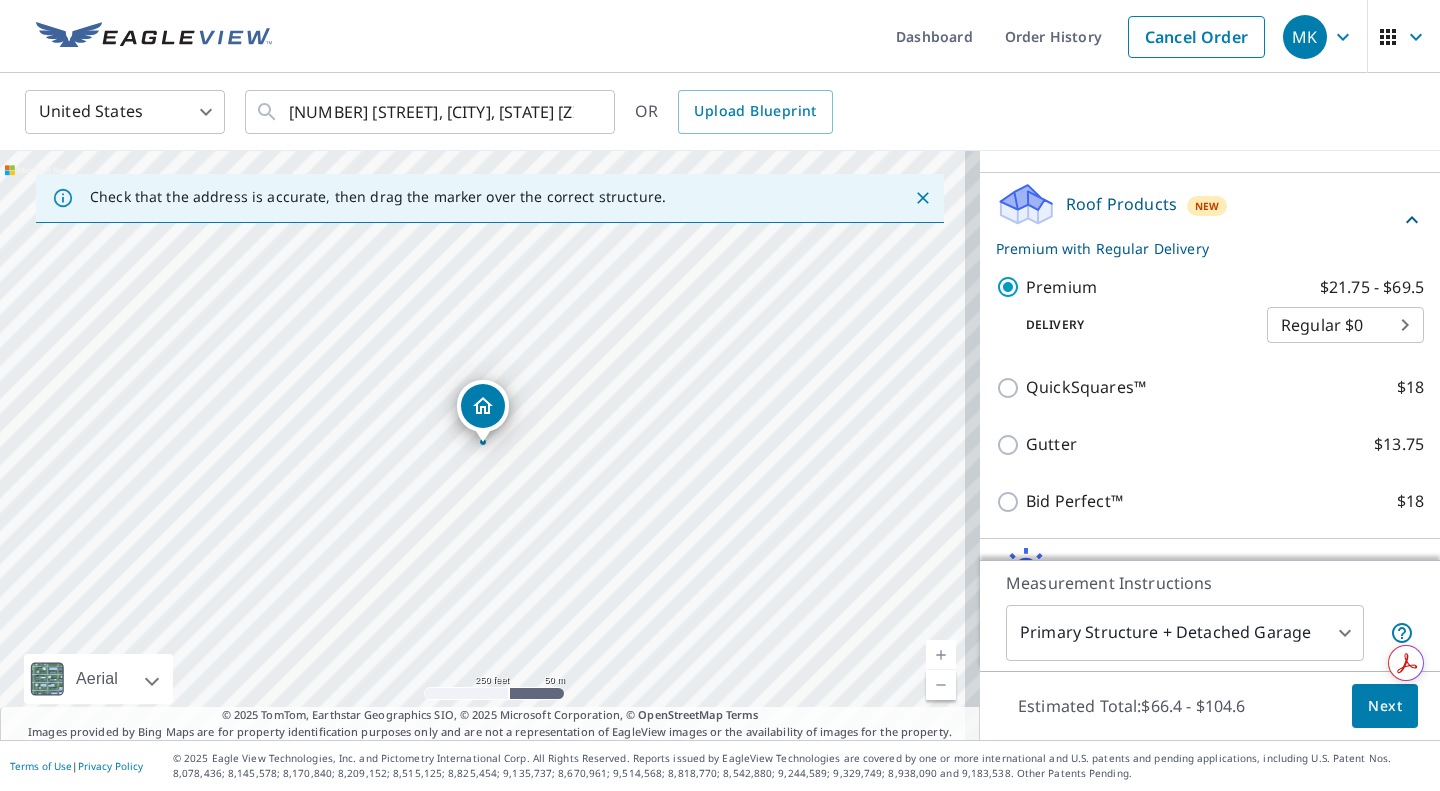 scroll, scrollTop: 308, scrollLeft: 0, axis: vertical 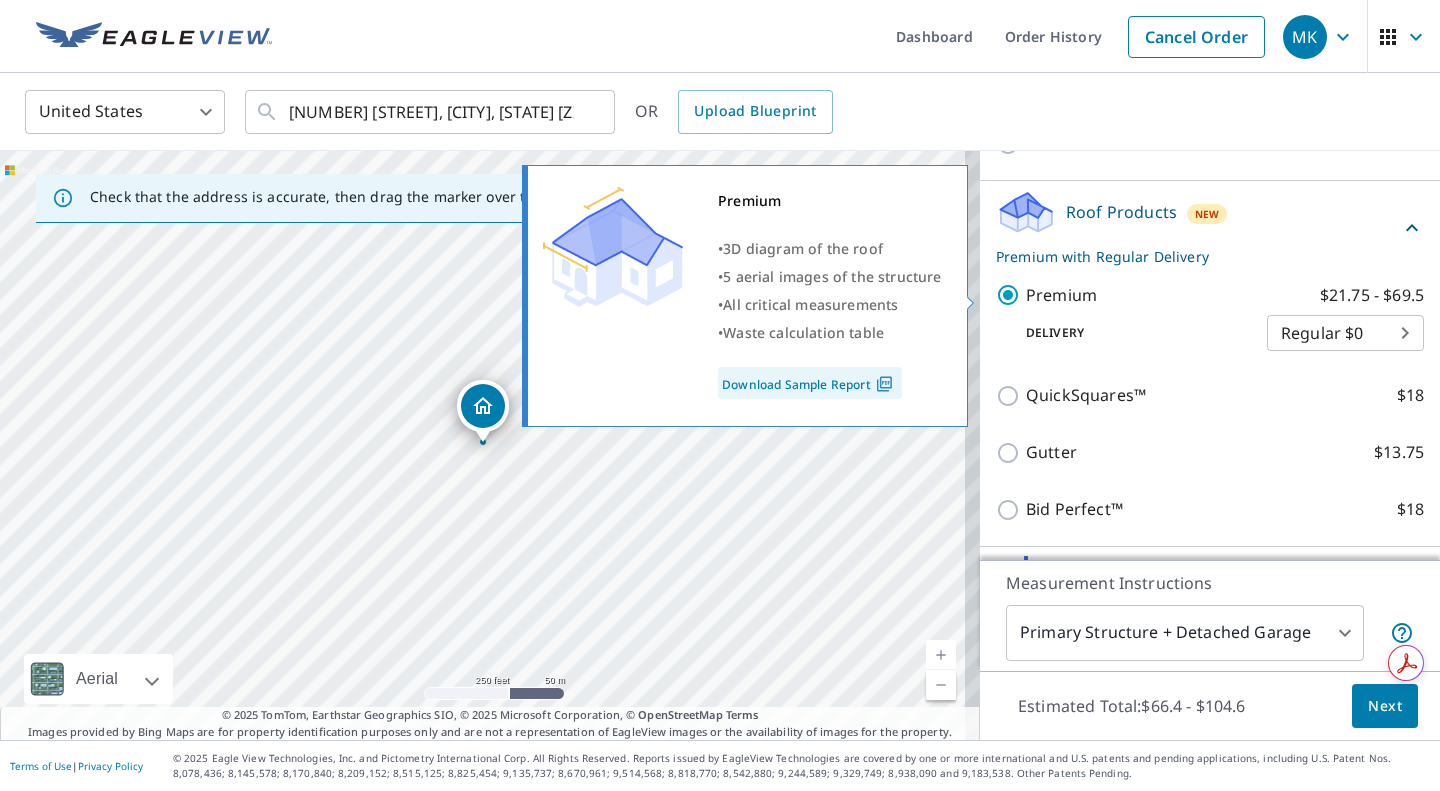 click on "Premium $21.75 - $69.5" at bounding box center (1011, 295) 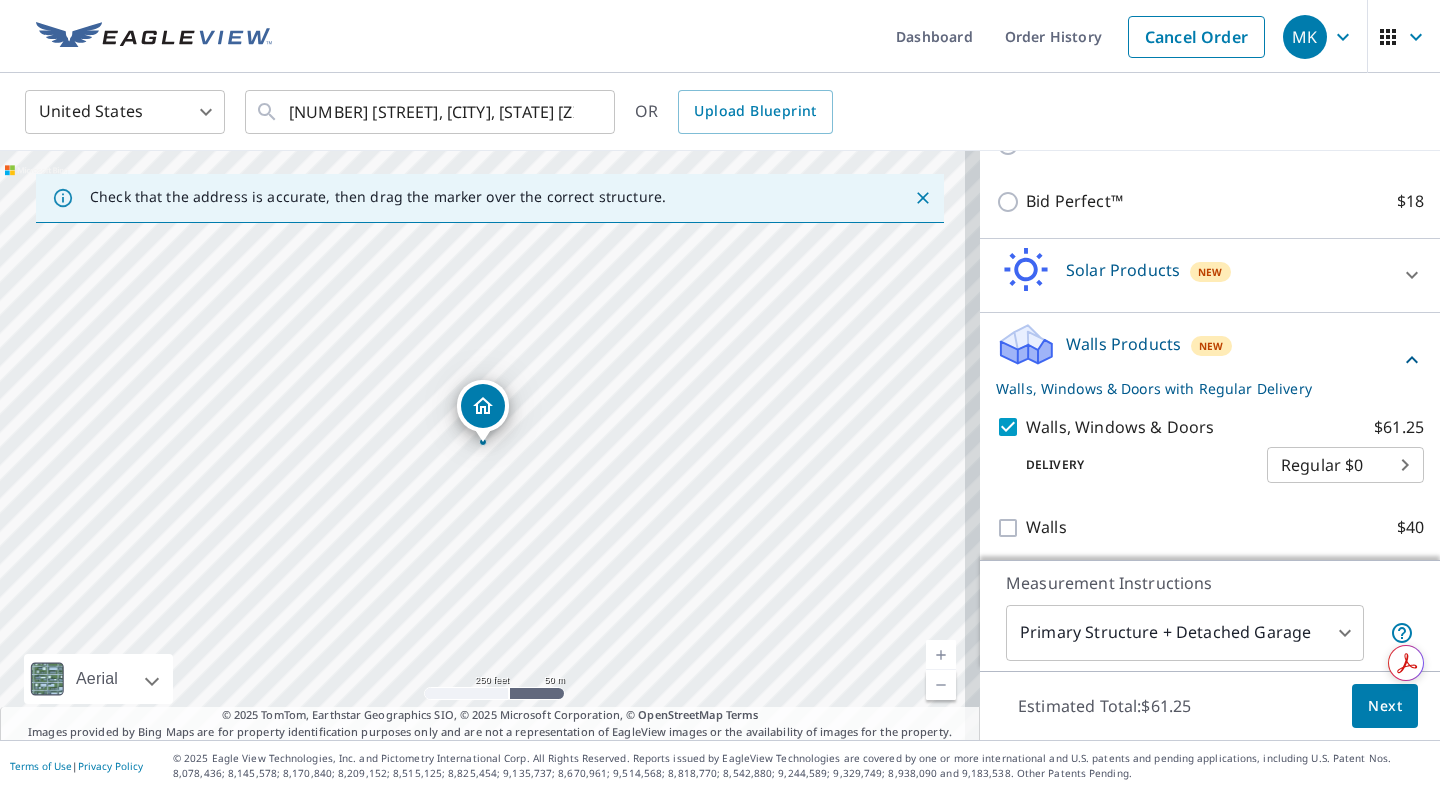scroll, scrollTop: 560, scrollLeft: 0, axis: vertical 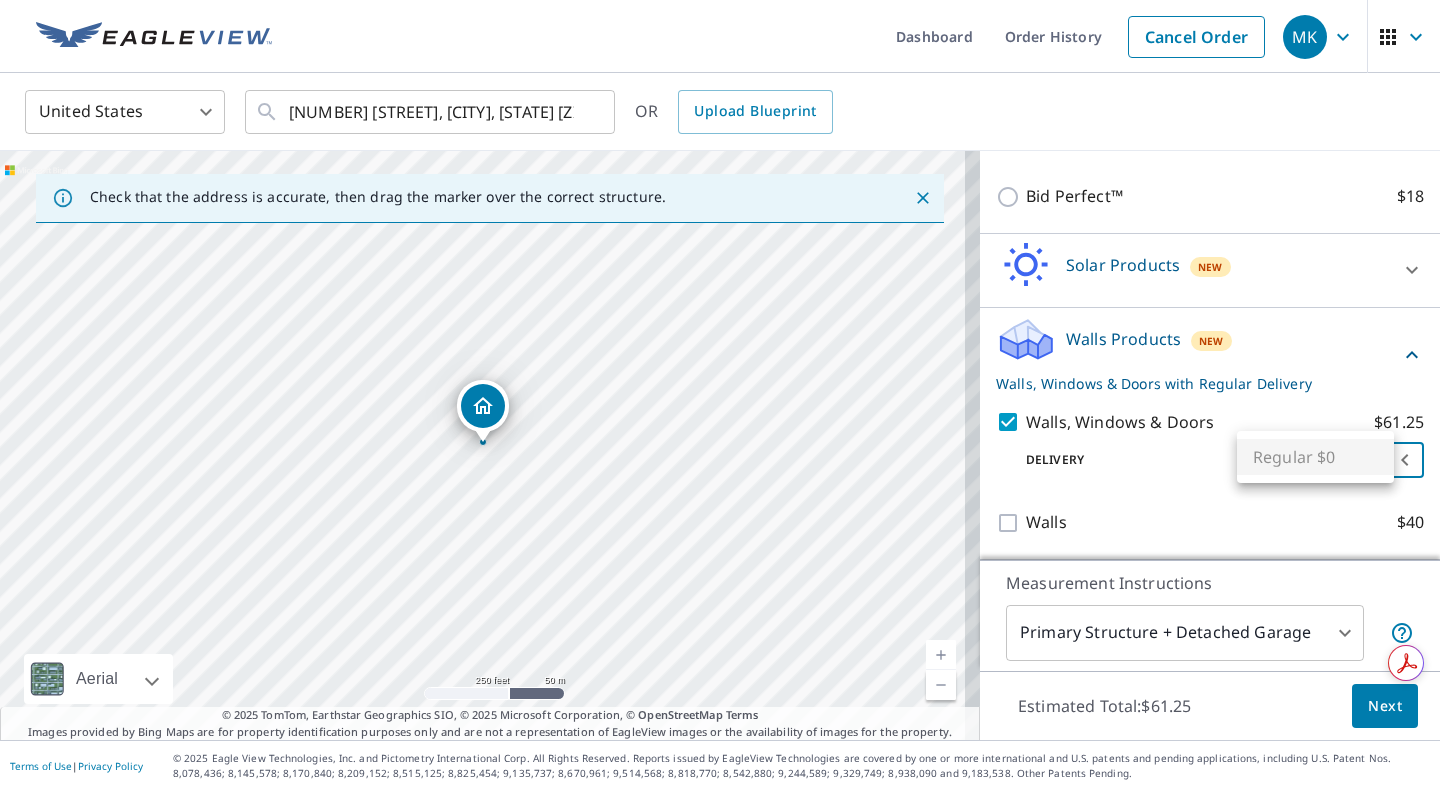 click on "MK MK
Dashboard Order History Cancel Order MK United States US ​ [NUMBER] [STREET], [CITY], [STATE] [ZIP] ​ OR Upload Blueprint Check that the address is accurate, then drag the marker over the correct structure. [NUMBER] [STREET], [CITY], [STATE] [ZIP] Aerial Road A standard road map Aerial A detailed look from above Labels Labels 250 feet 50 m © 2025 TomTom, © Vexcel Imaging, © 2025 Microsoft Corporation,  © OpenStreetMap Terms © 2025 TomTom, Earthstar Geographics SIO, © 2025 Microsoft Corporation, ©   OpenStreetMap   Terms Images provided by Bing Maps are for property identification purposes only and are not a representation of EagleView images or the availability of images for the property. PROPERTY TYPE Residential Commercial Multi-Family This is a complex BUILDING ID [NUMBER] [STREET], [CITY], [STATE], [ZIP] Full House Products New Full House™ $[PRICE] Roof Products New Premium $[PRICE] - $[PRICE] QuickSquares™ $[PRICE] Gutter $[PRICE] Bid Perfect™ $[PRICE] Solar Products New Inform Essentials+ $[PRICE] $[PRICE]" at bounding box center [720, 395] 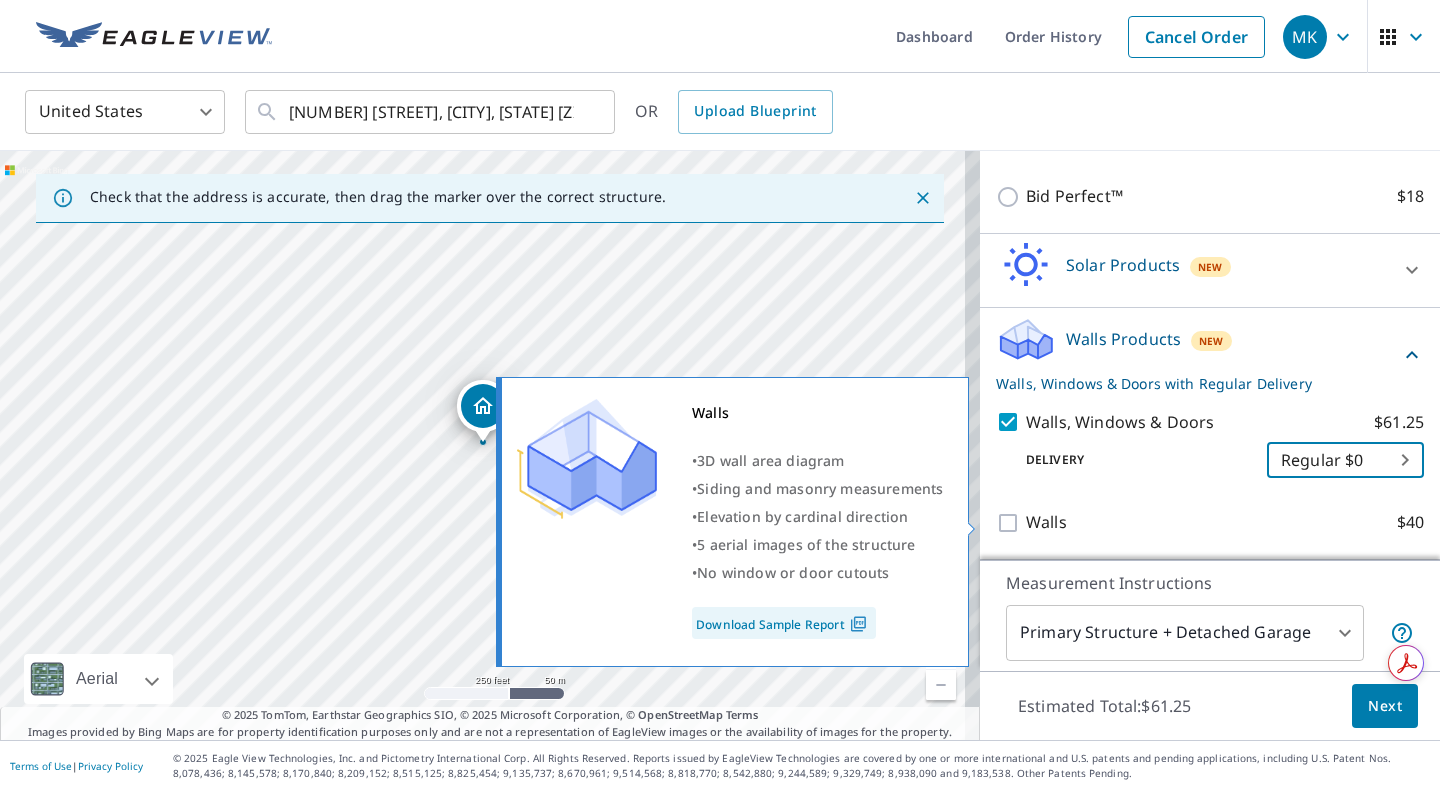 click on "Walls $40" at bounding box center [1011, 523] 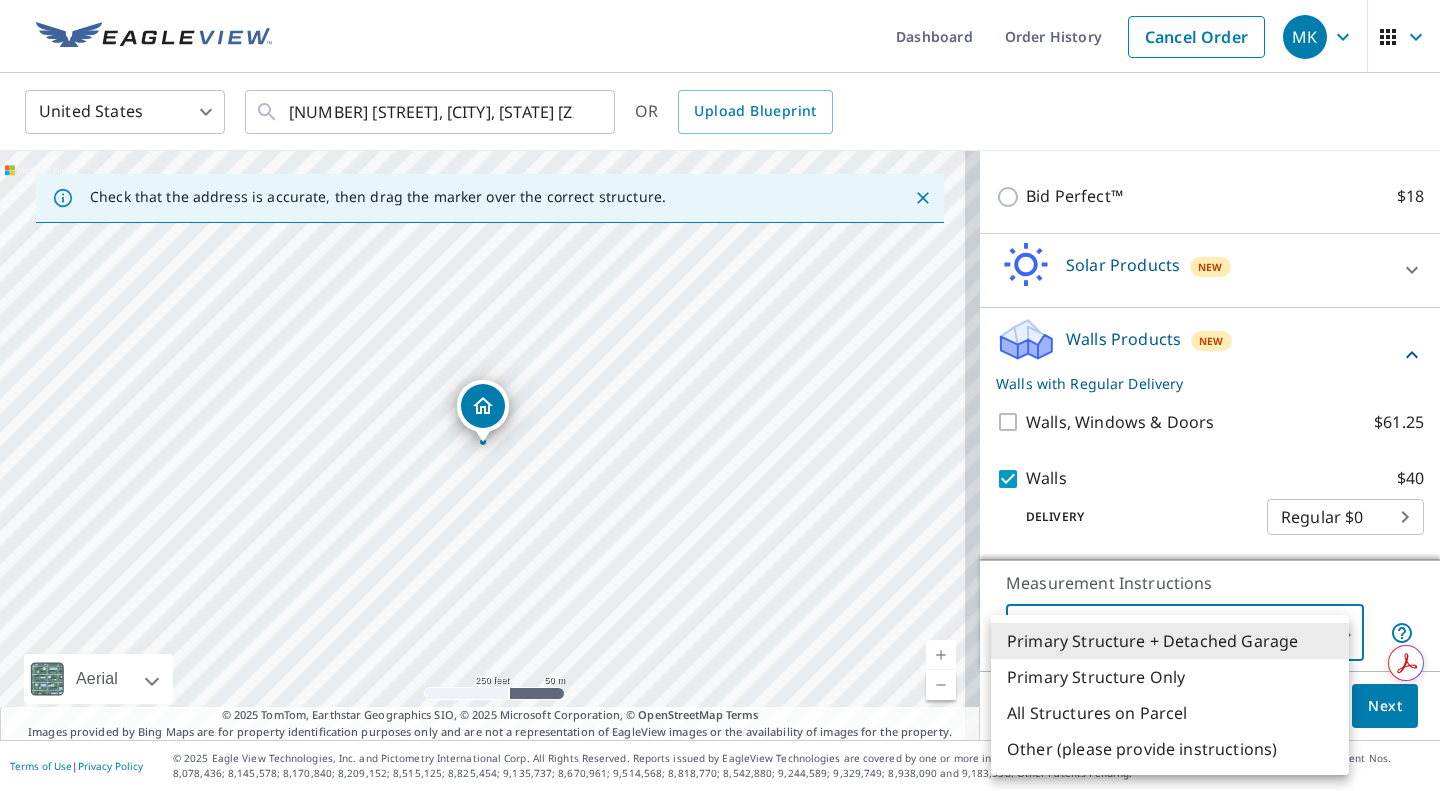 click on "MK MK
Dashboard Order History Cancel Order MK United States US ​ [NUMBER] [STREET], [CITY], [STATE] [ZIP] ​ OR Upload Blueprint Check that the address is accurate, then drag the marker over the correct structure. [NUMBER] [STREET], [CITY], [STATE] [ZIP] Aerial Road A standard road map Aerial A detailed look from above Labels Labels 250 feet 50 m © 2025 TomTom, © Vexcel Imaging, © 2025 Microsoft Corporation,  © OpenStreetMap Terms © 2025 TomTom, Earthstar Geographics SIO, © 2025 Microsoft Corporation, ©   OpenStreetMap   Terms Images provided by Bing Maps are for property identification purposes only and are not a representation of EagleView images or the availability of images for the property. PROPERTY TYPE Residential Commercial Multi-Family This is a complex BUILDING ID [NUMBER] [STREET], [CITY], [STATE], [ZIP] Full House Products New Full House™ $[PRICE] Roof Products New Premium $[PRICE] - $[PRICE] QuickSquares™ $[PRICE] Gutter $[PRICE] Bid Perfect™ $[PRICE] Solar Products New Inform Essentials+ $[PRICE] $[PRICE]" at bounding box center (720, 395) 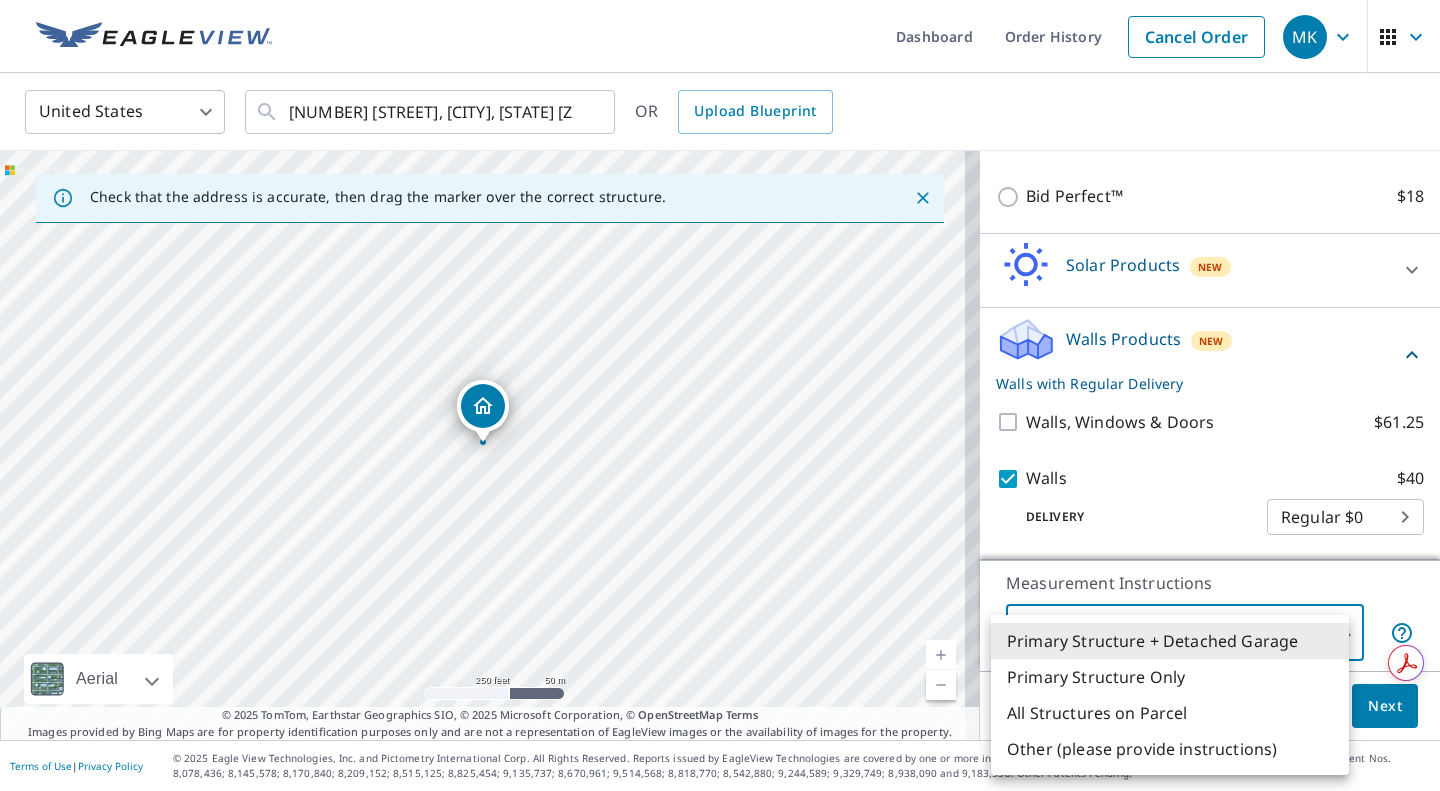 click on "Primary Structure Only" at bounding box center [1170, 677] 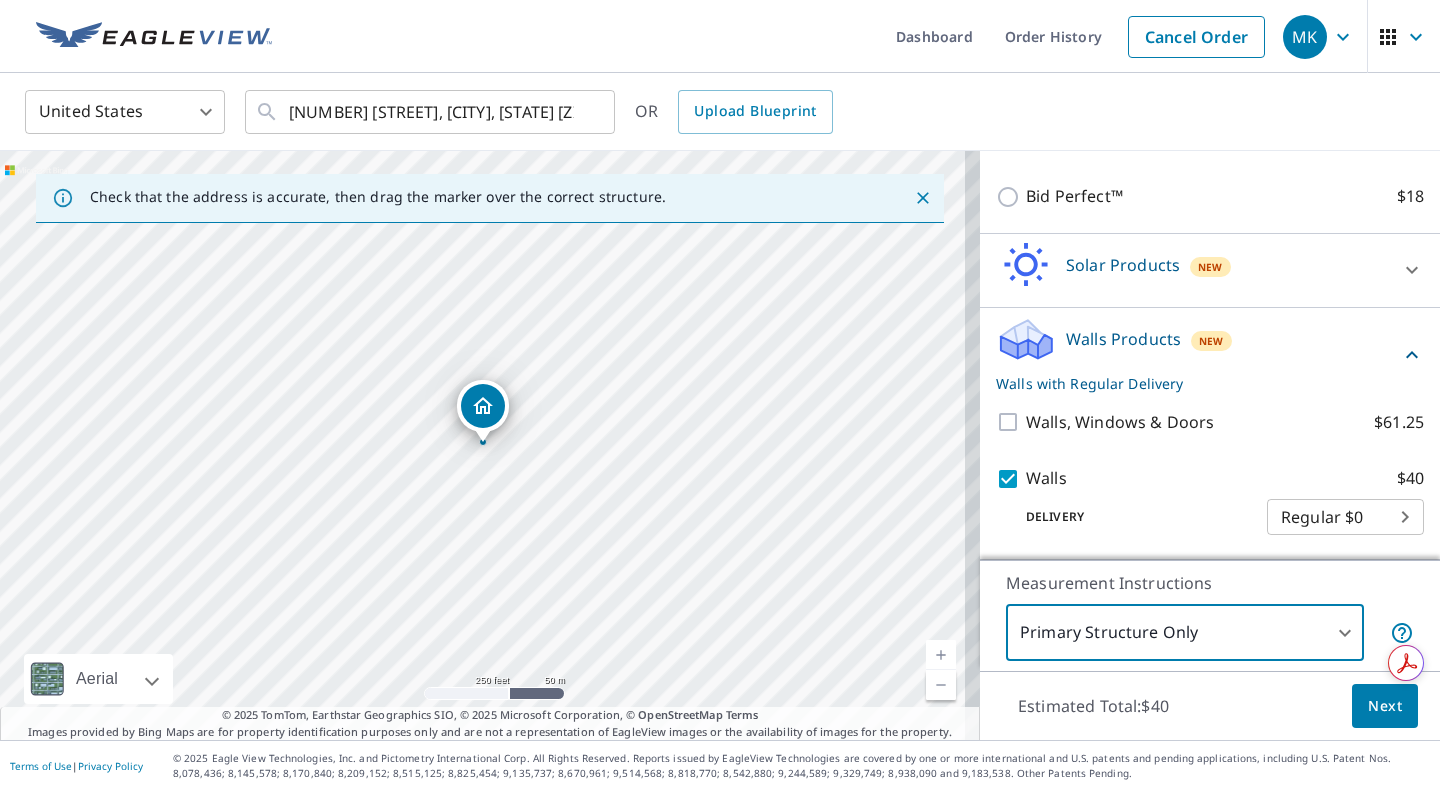 click on "Estimated Total:  $40 Next" at bounding box center [1210, 706] 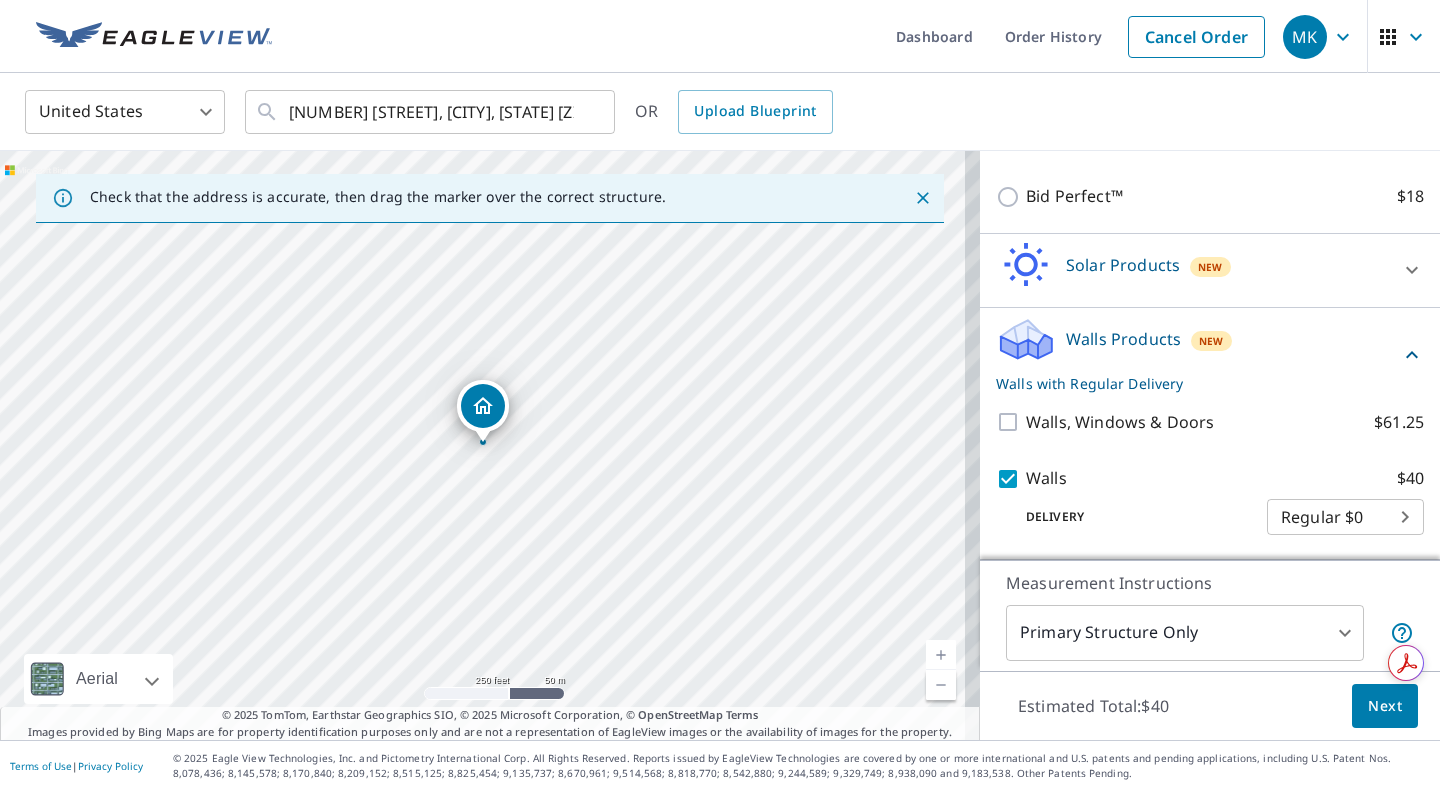 click on "Next" at bounding box center (1385, 706) 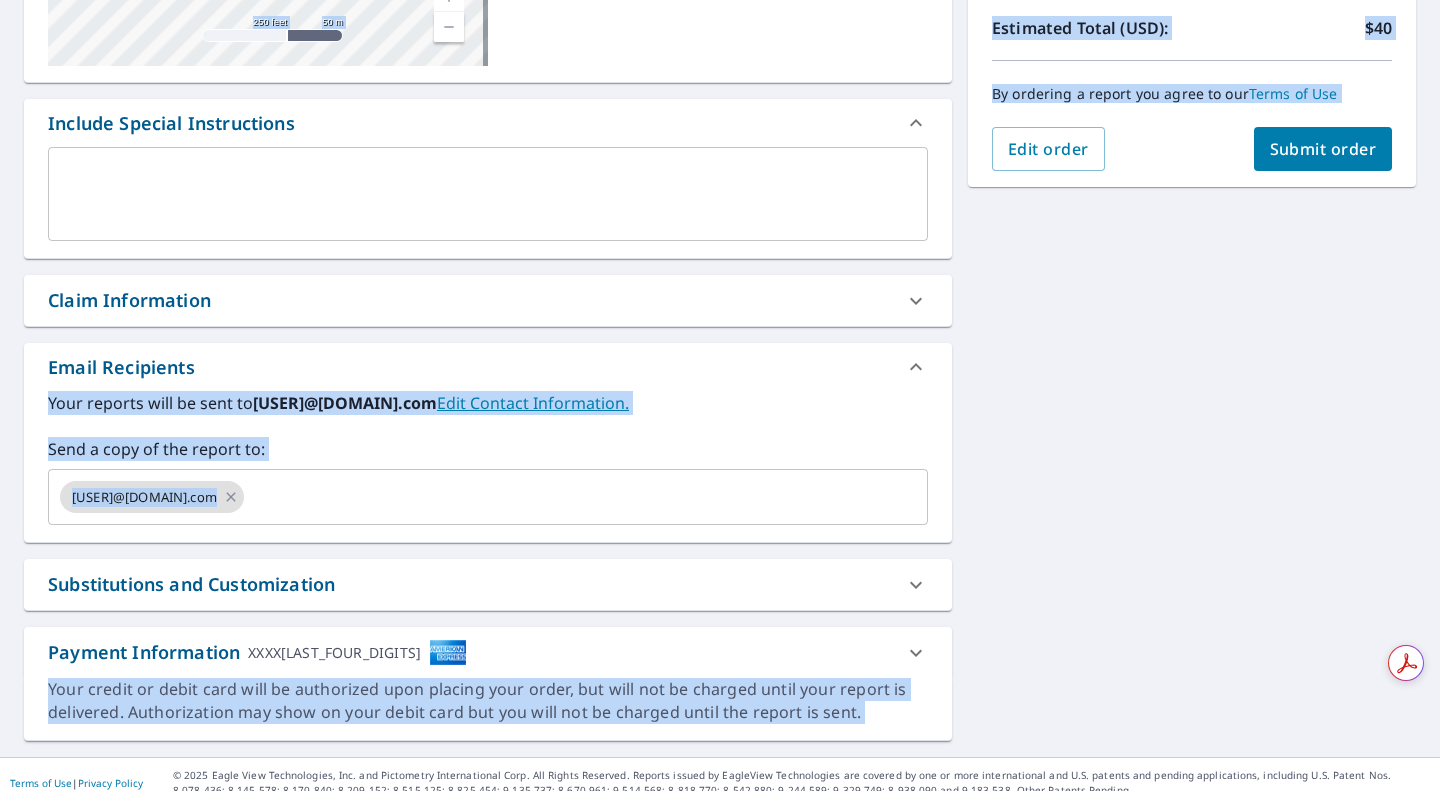scroll, scrollTop: 461, scrollLeft: 0, axis: vertical 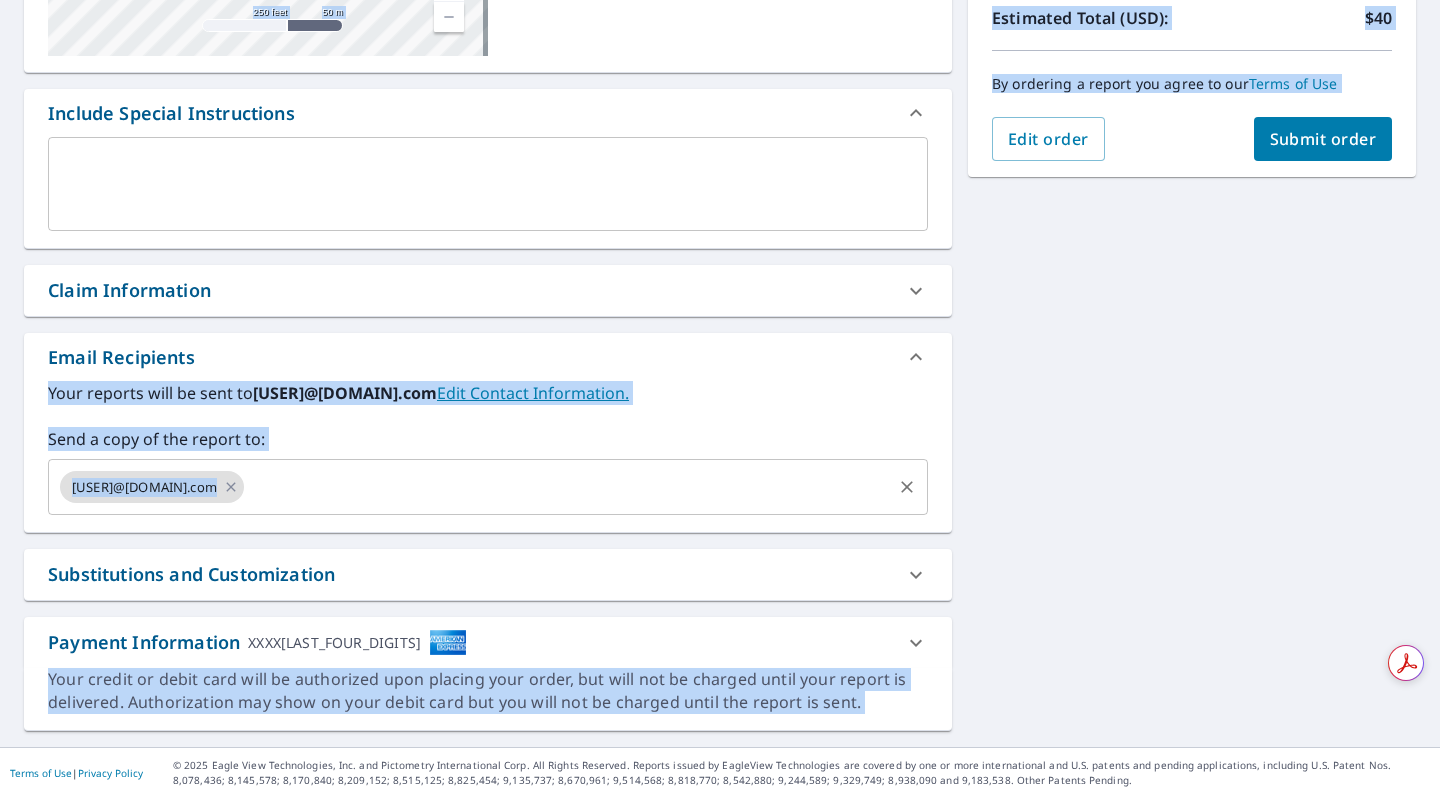 click at bounding box center (568, 487) 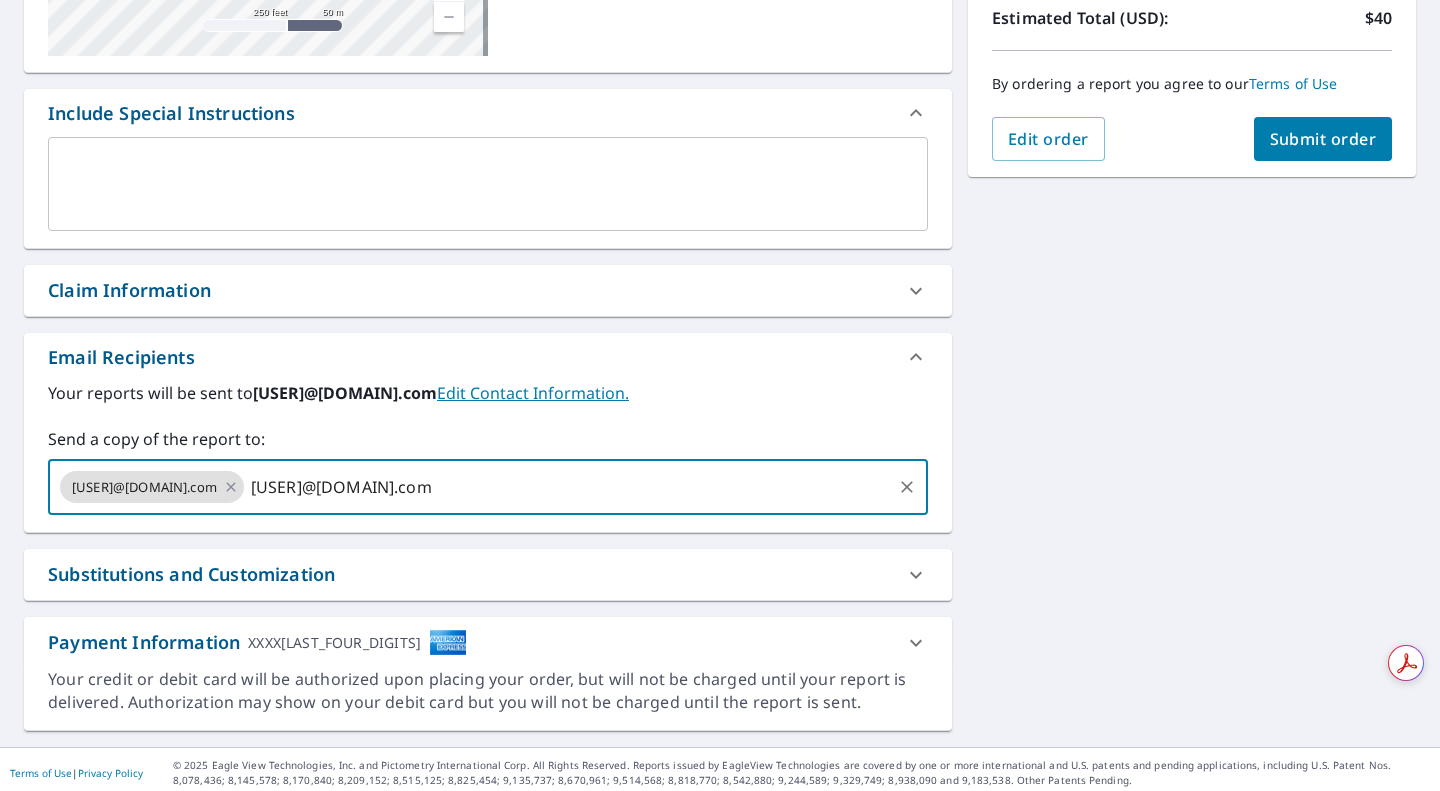 type on "[USER]@[DOMAIN].com" 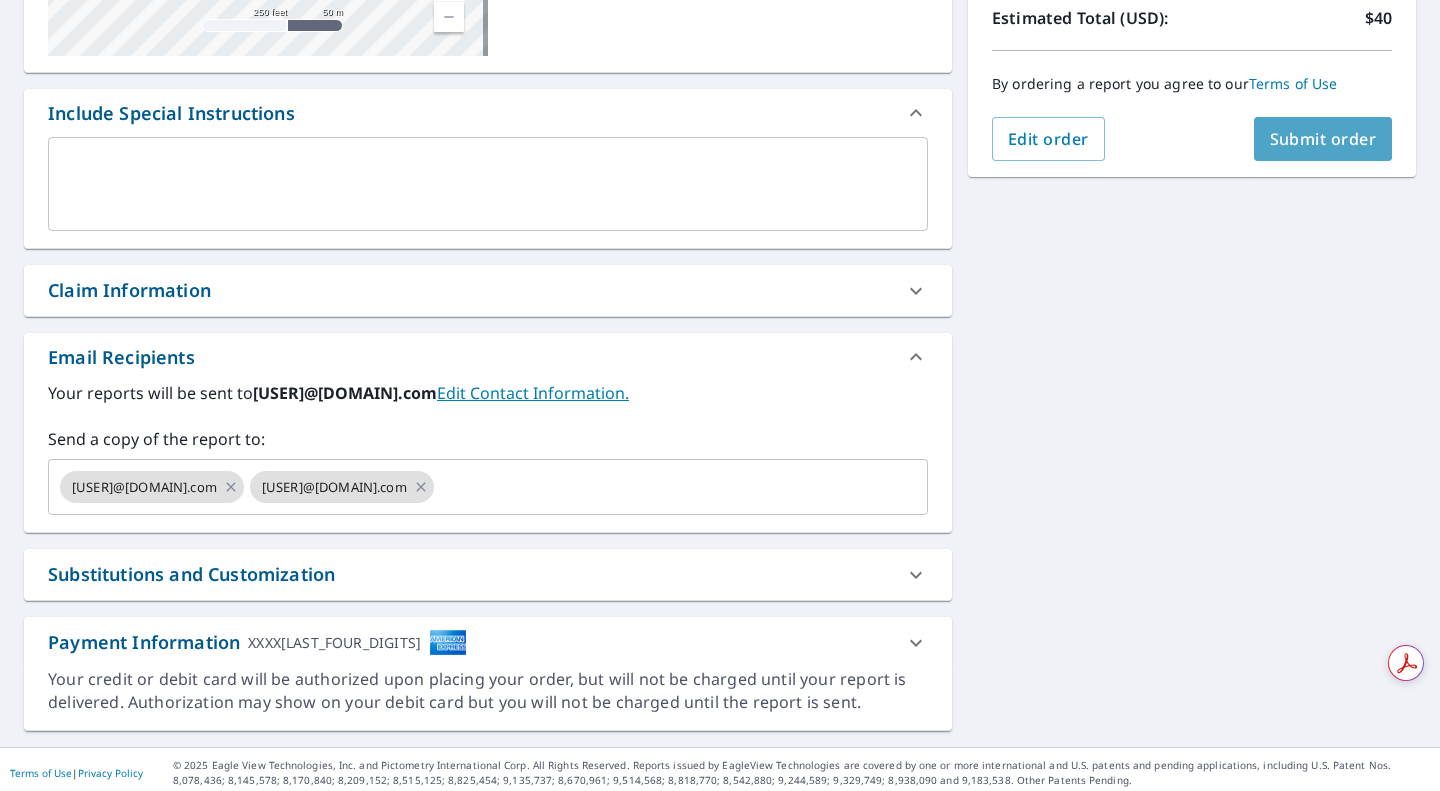 click on "Submit order" at bounding box center [1323, 139] 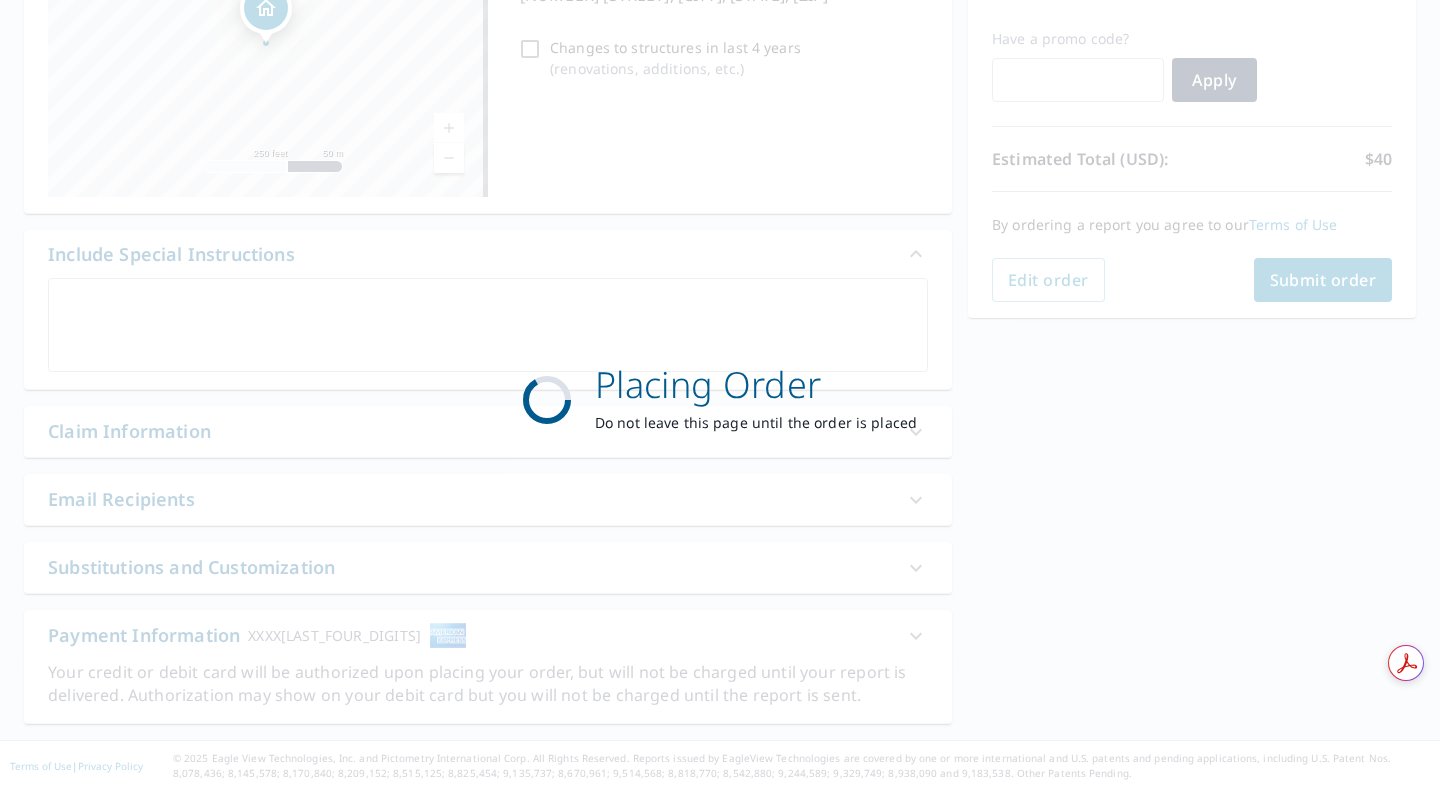 scroll, scrollTop: 320, scrollLeft: 0, axis: vertical 